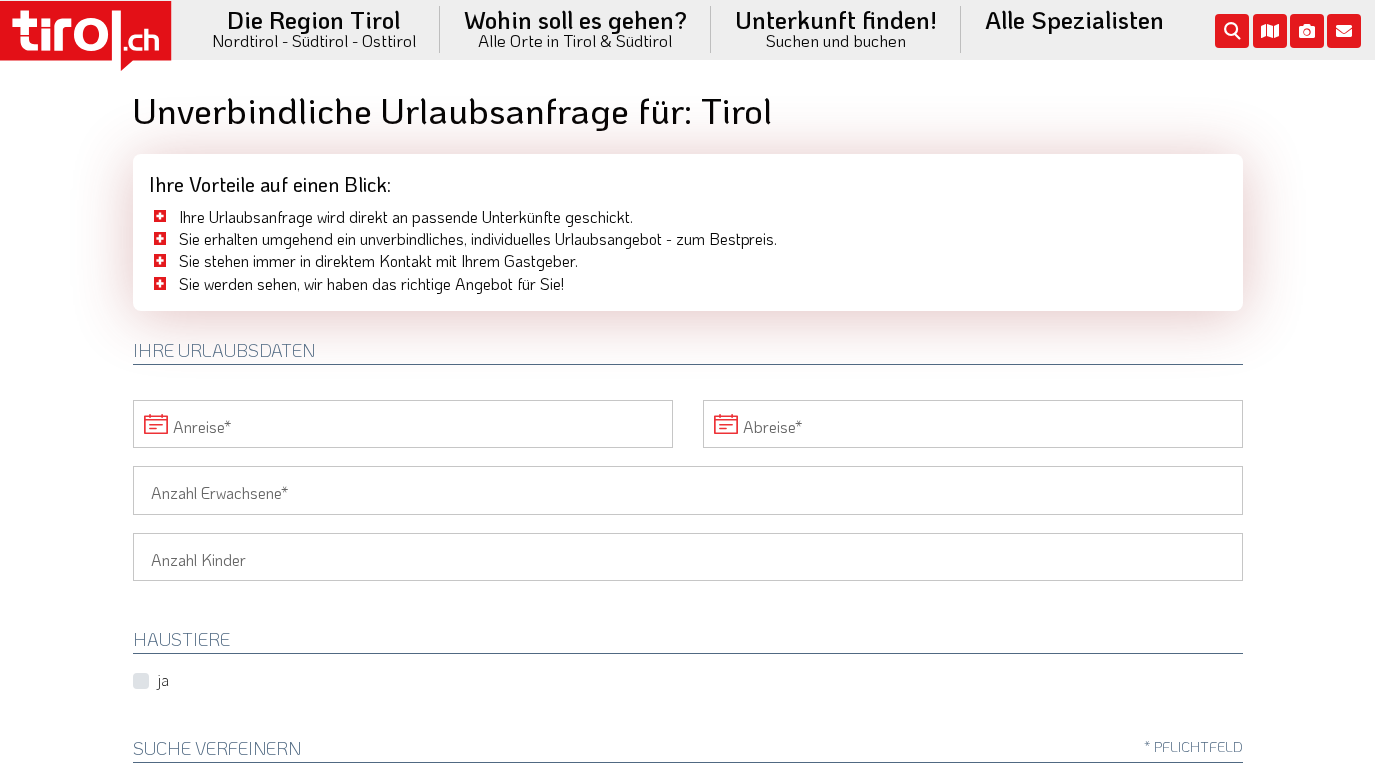 scroll, scrollTop: 0, scrollLeft: 0, axis: both 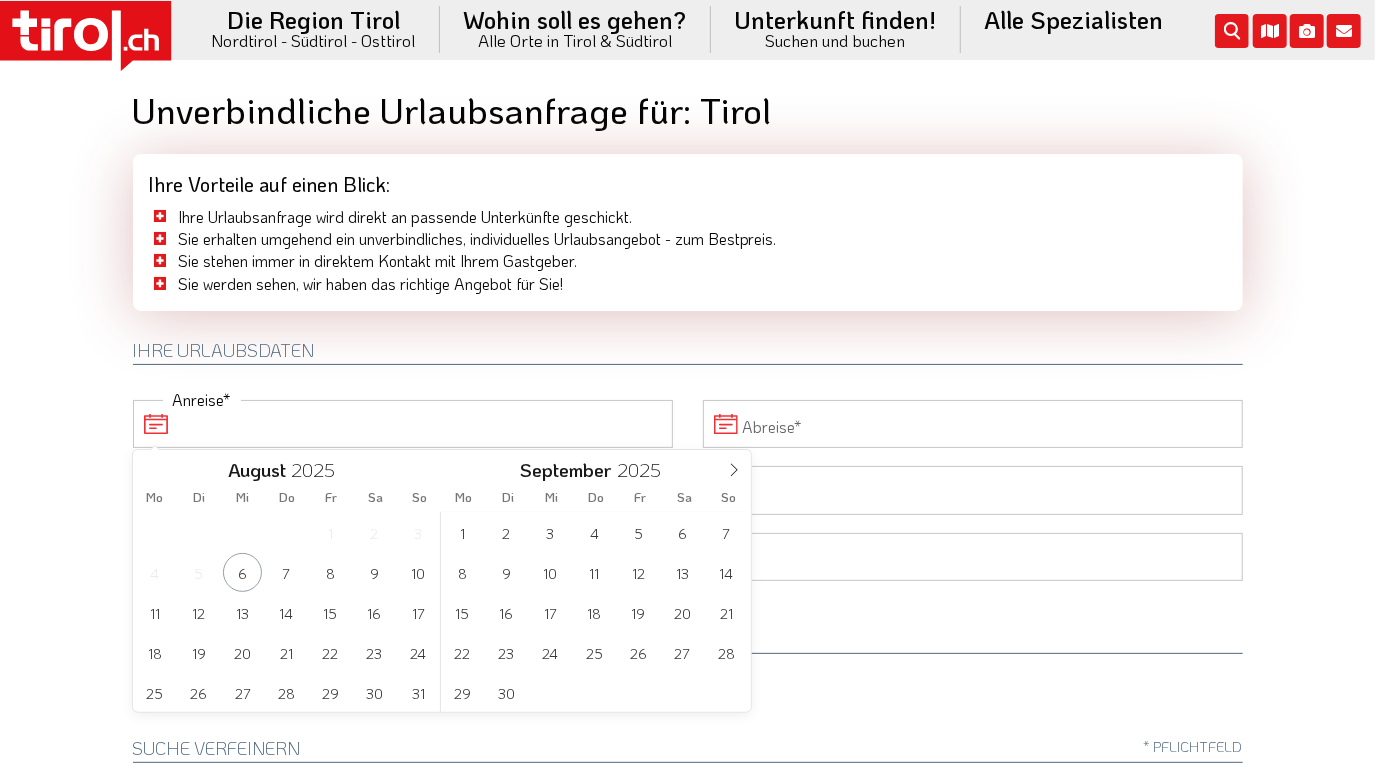 click on "Anreise" at bounding box center [403, 424] 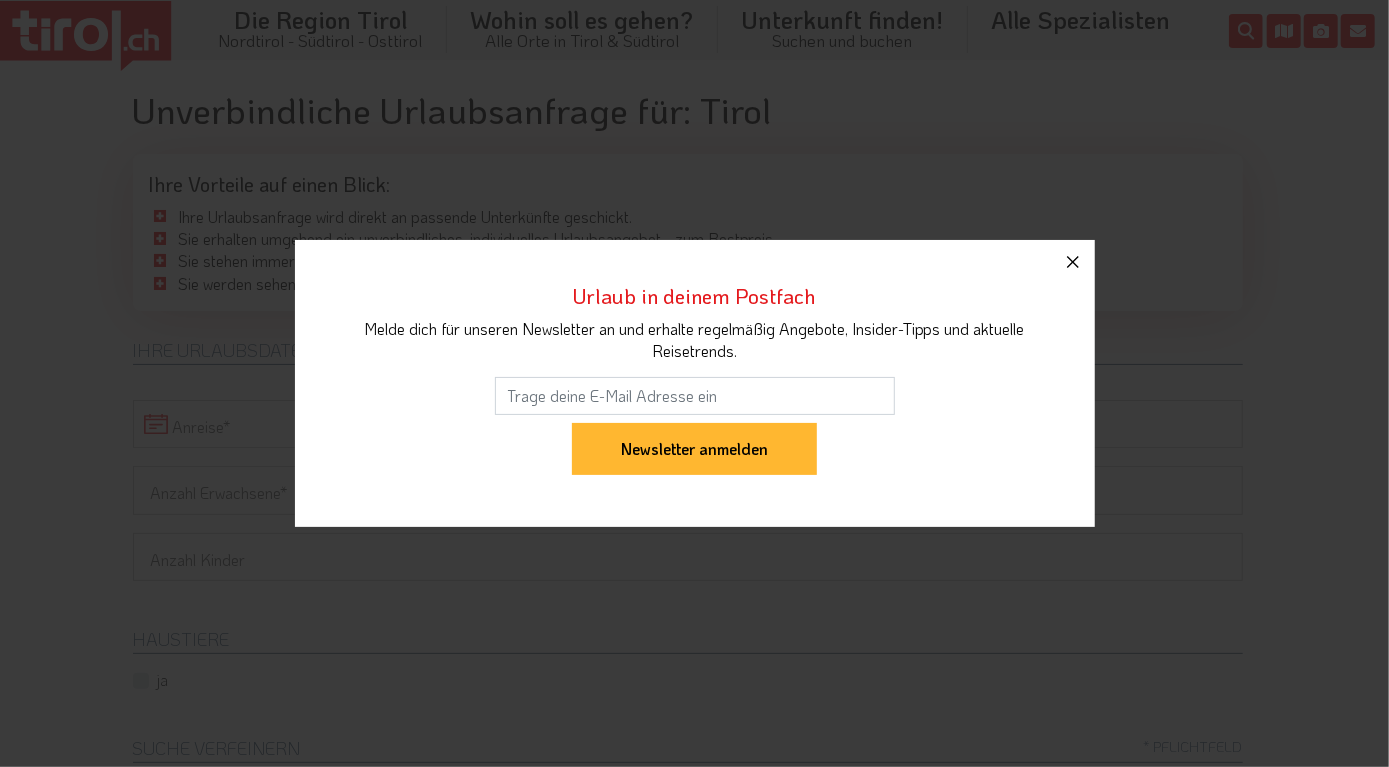click 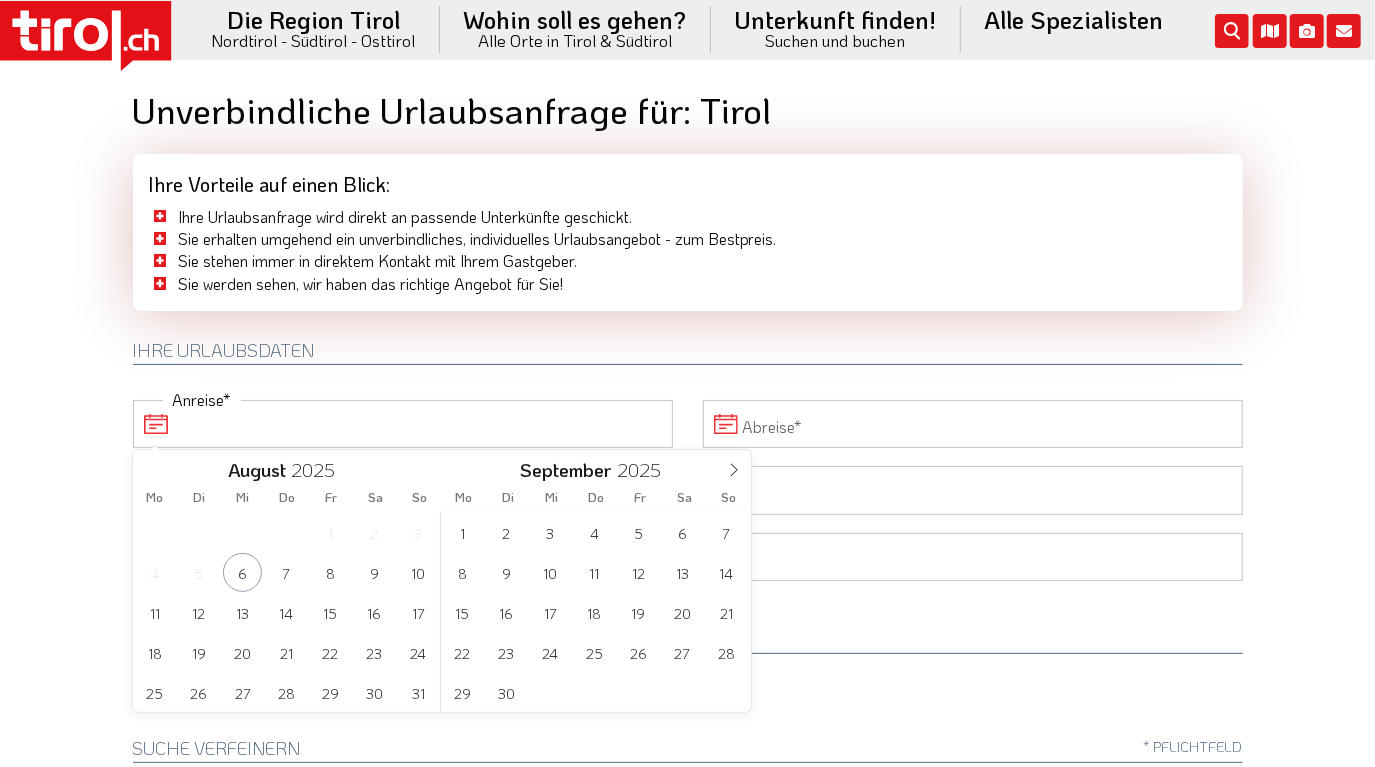 click on "Anreise" at bounding box center [403, 424] 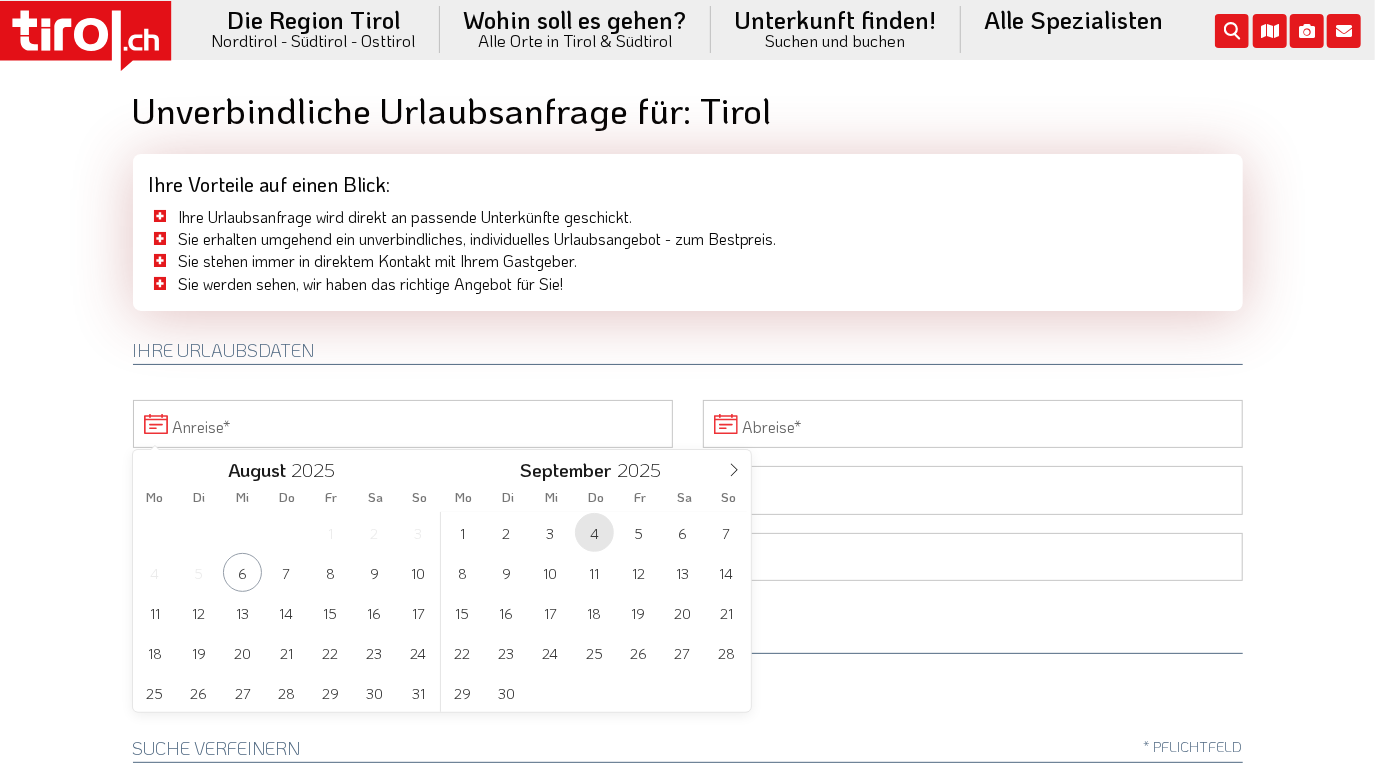click on "4" at bounding box center (594, 532) 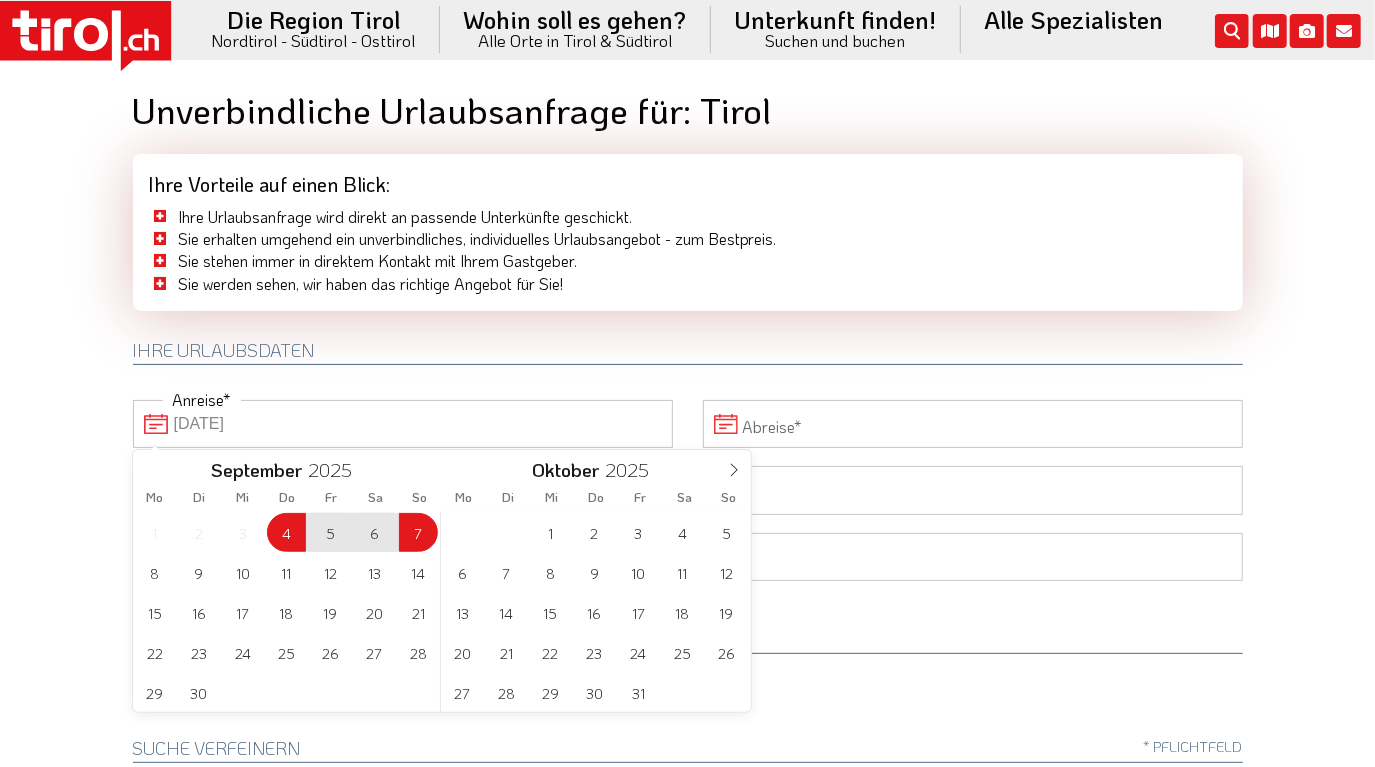click on "7" at bounding box center (418, 532) 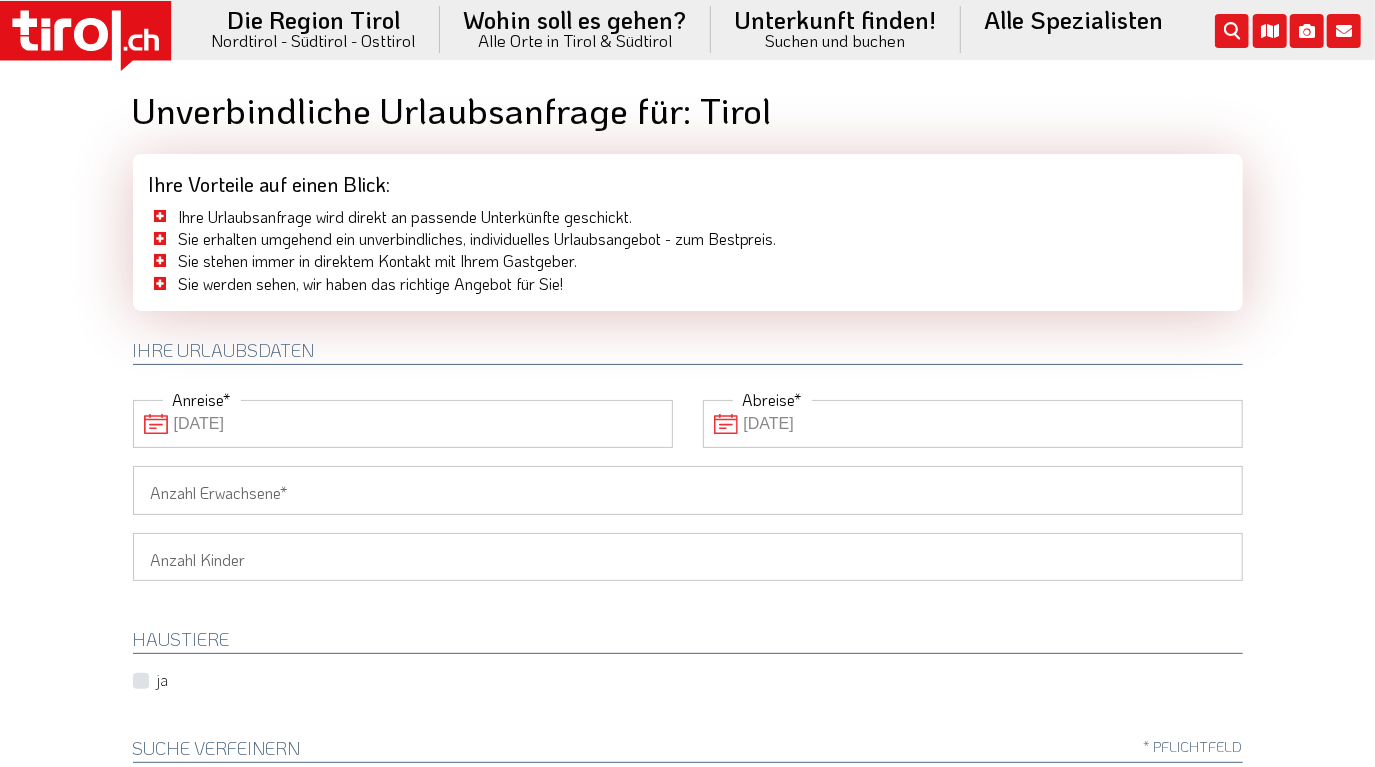 click on "Anzahl Erwachsene" at bounding box center [688, 490] 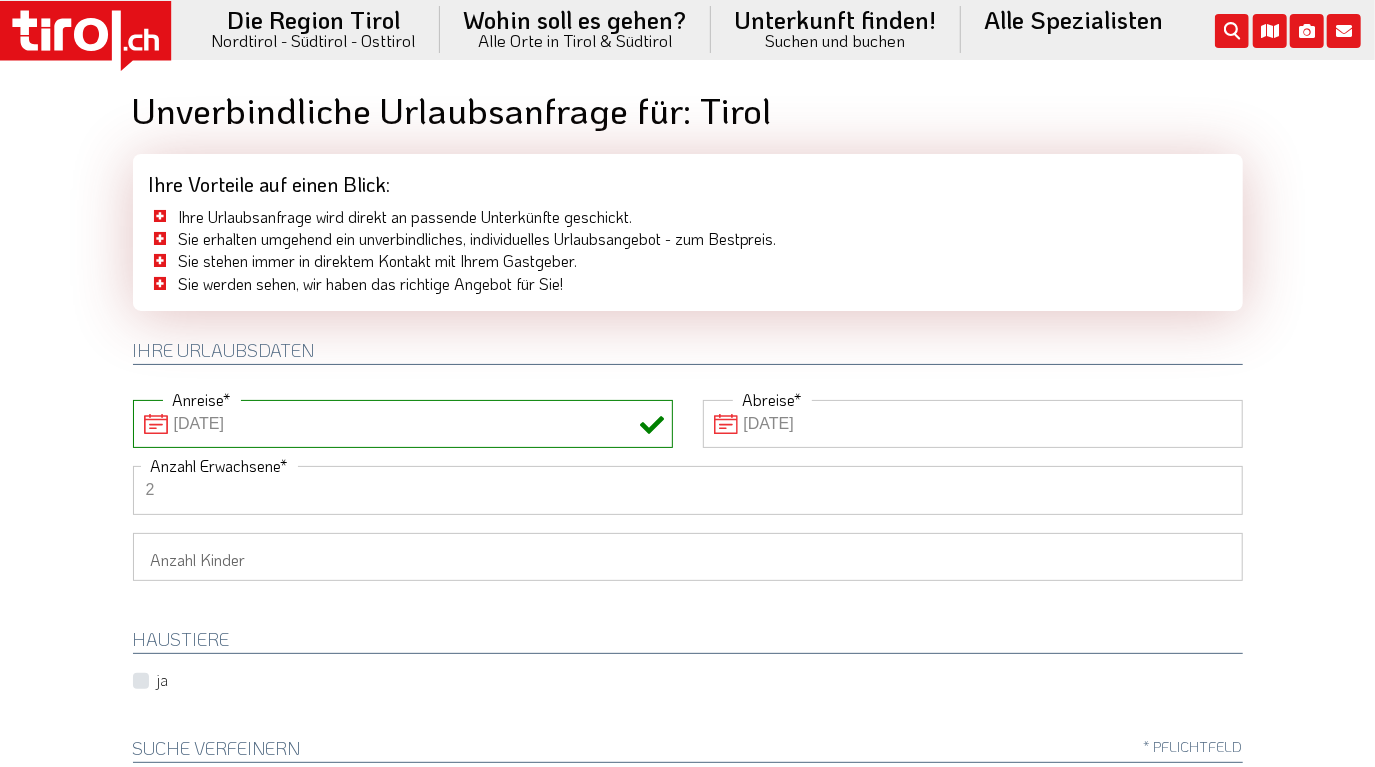 type on "2" 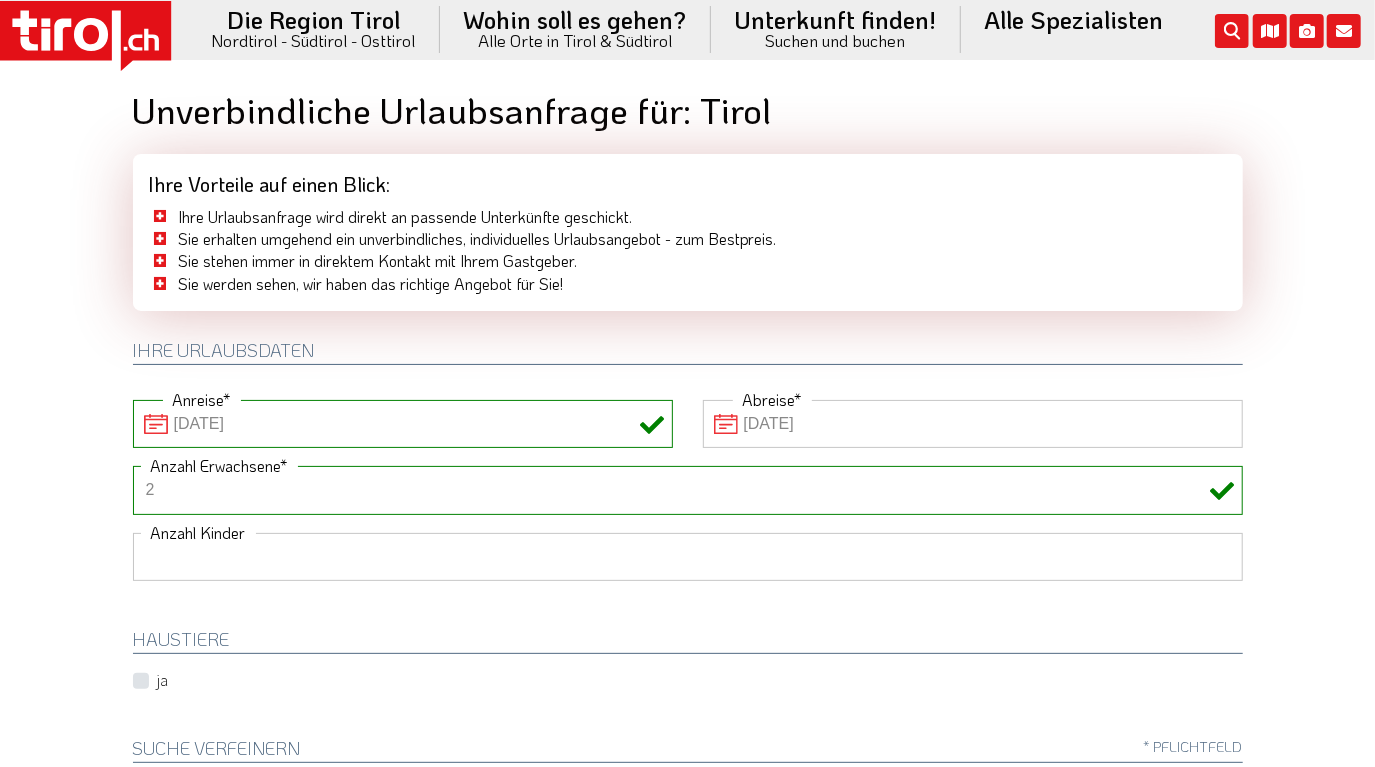 click at bounding box center [0, 0] 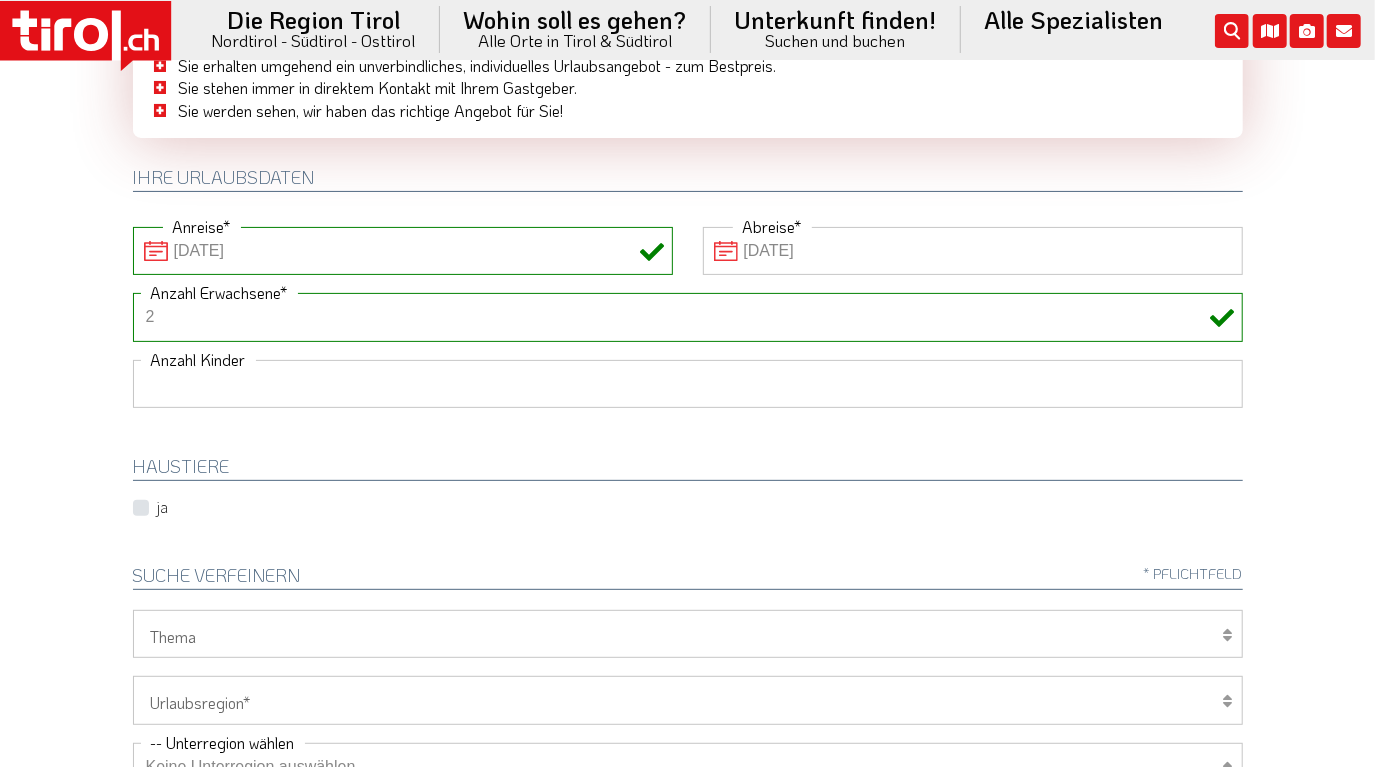 click on "ja" at bounding box center (163, 507) 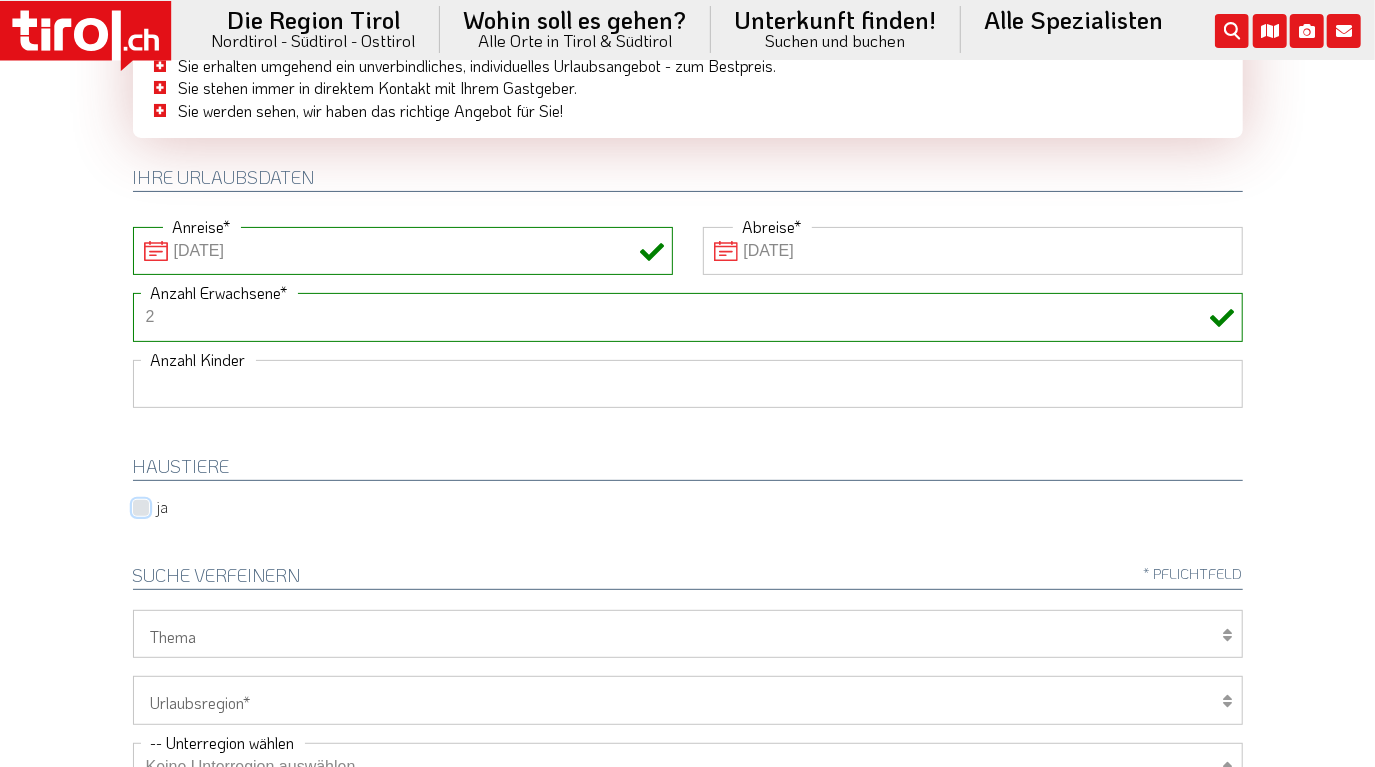click on "ja" at bounding box center [169, 507] 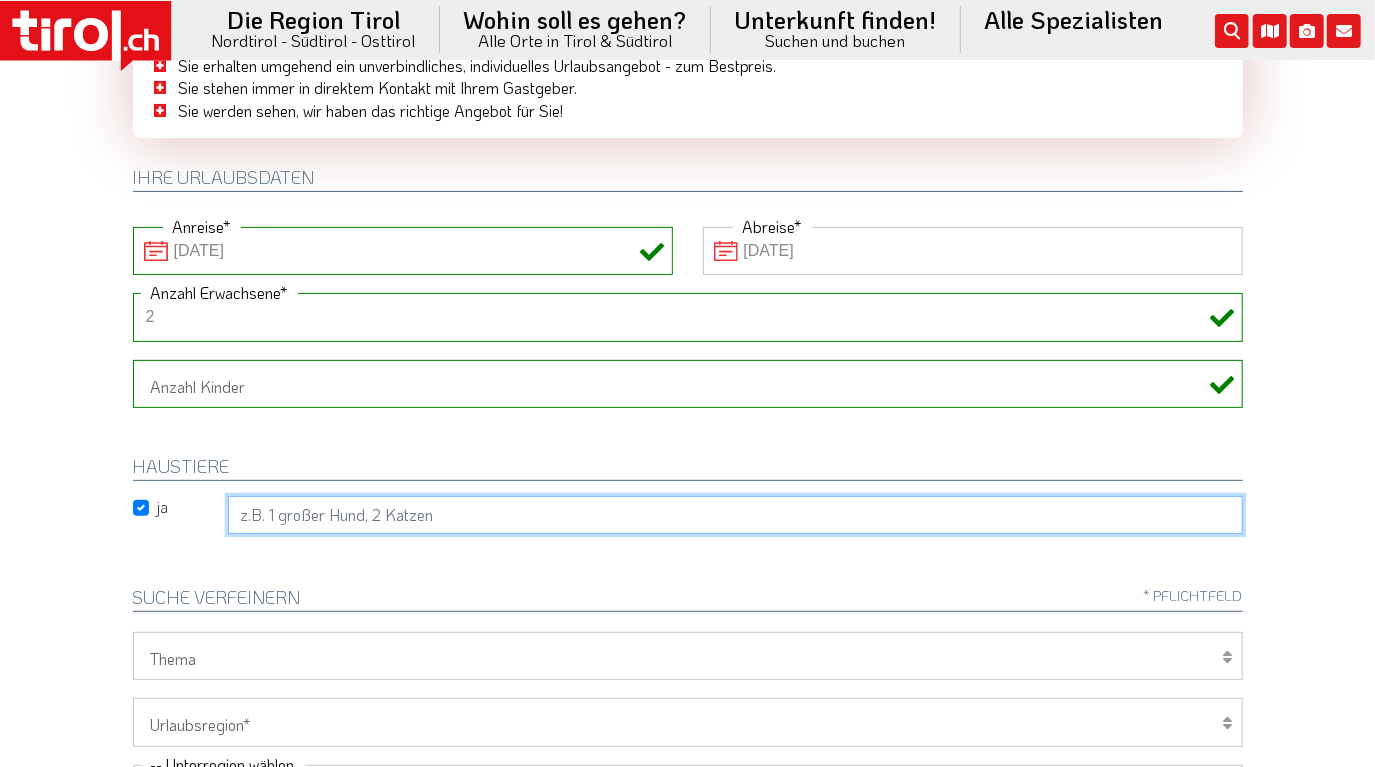 click at bounding box center [735, 515] 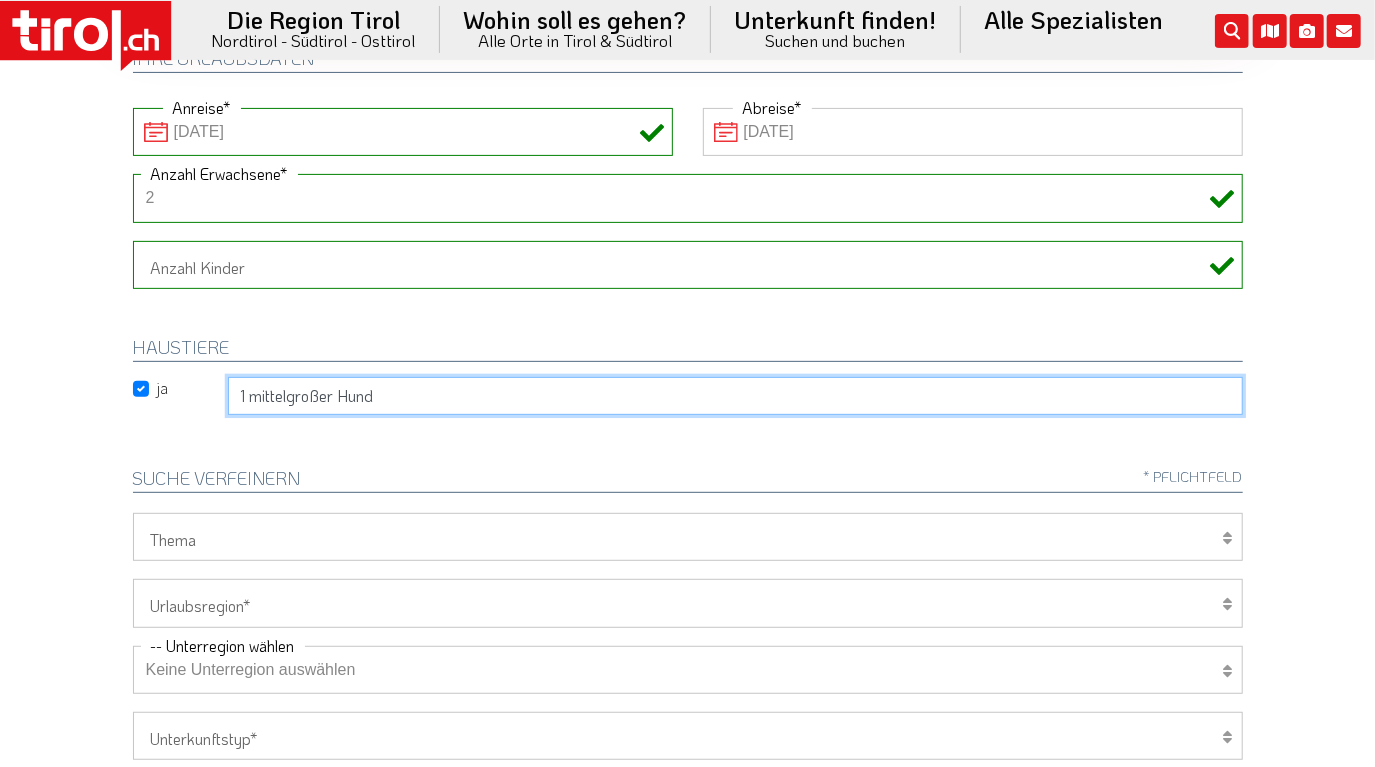 scroll, scrollTop: 520, scrollLeft: 0, axis: vertical 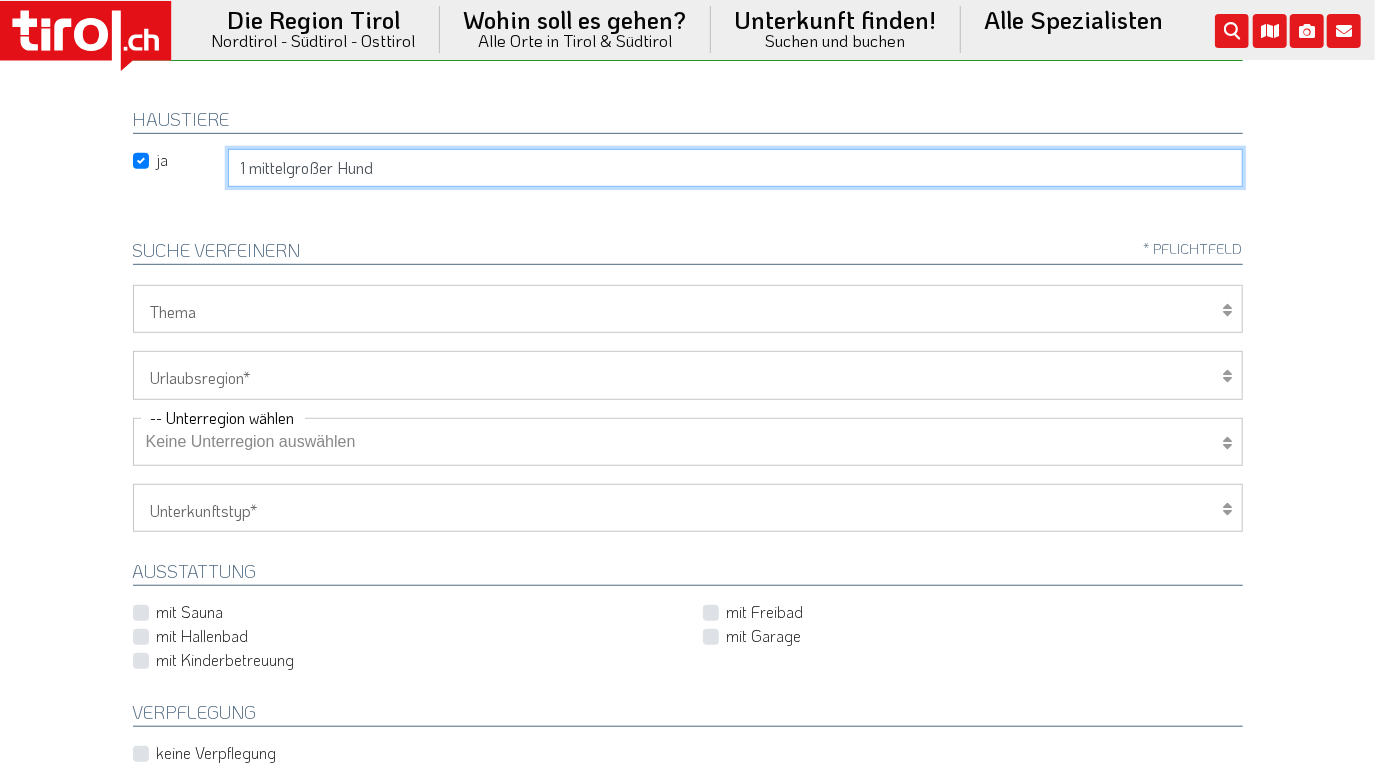 type on "1 mittelgroßer Hund" 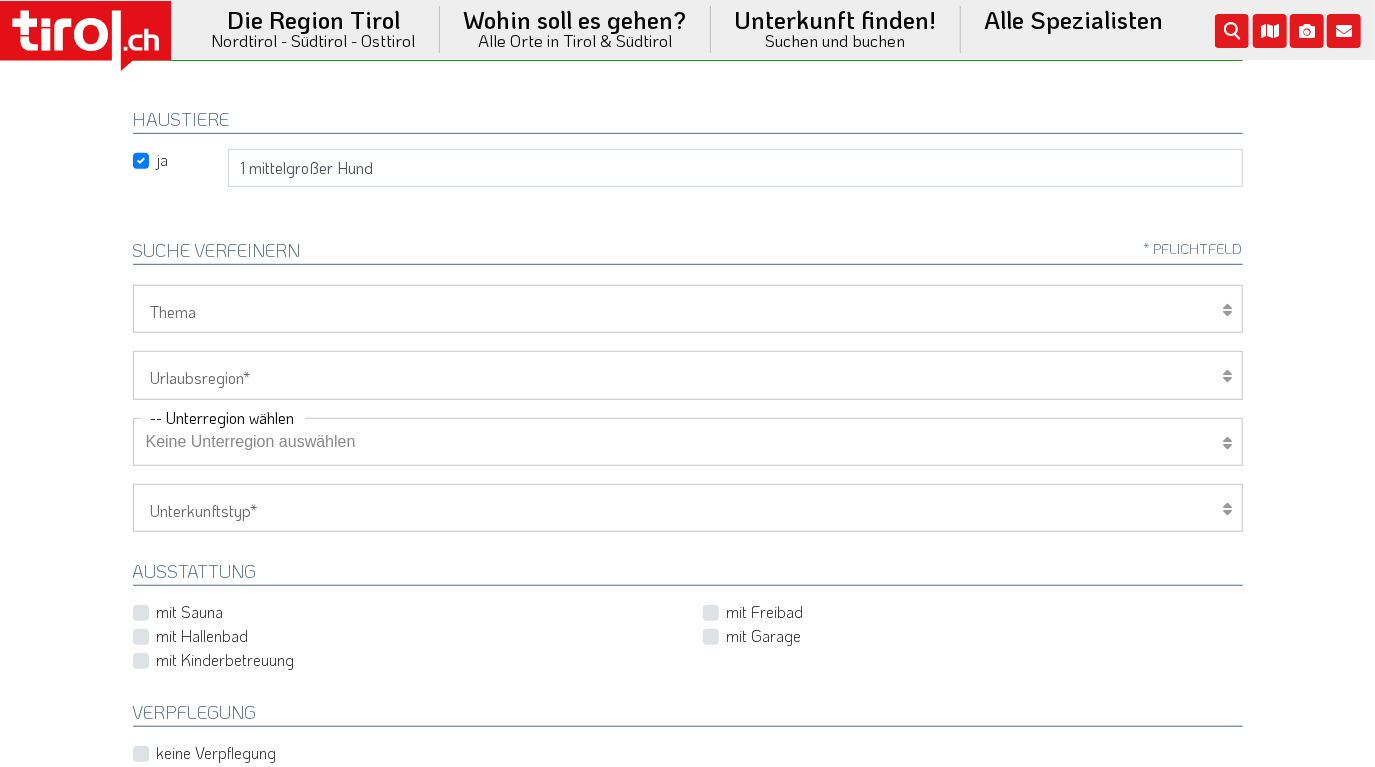click on "Wellness Mountainbiken/Radfahren Familie Wandern Sport Skifahren Motorrad Golf" at bounding box center [688, 309] 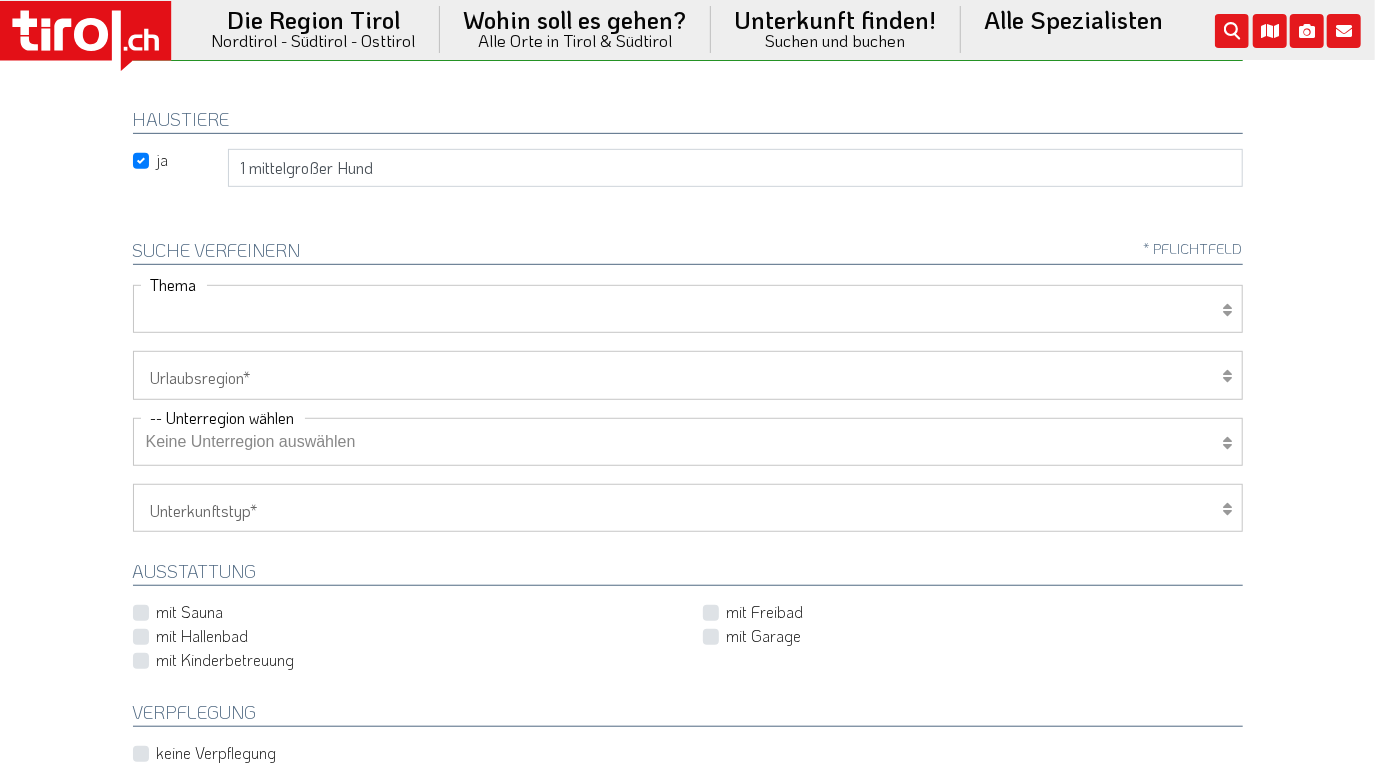 select on "7399" 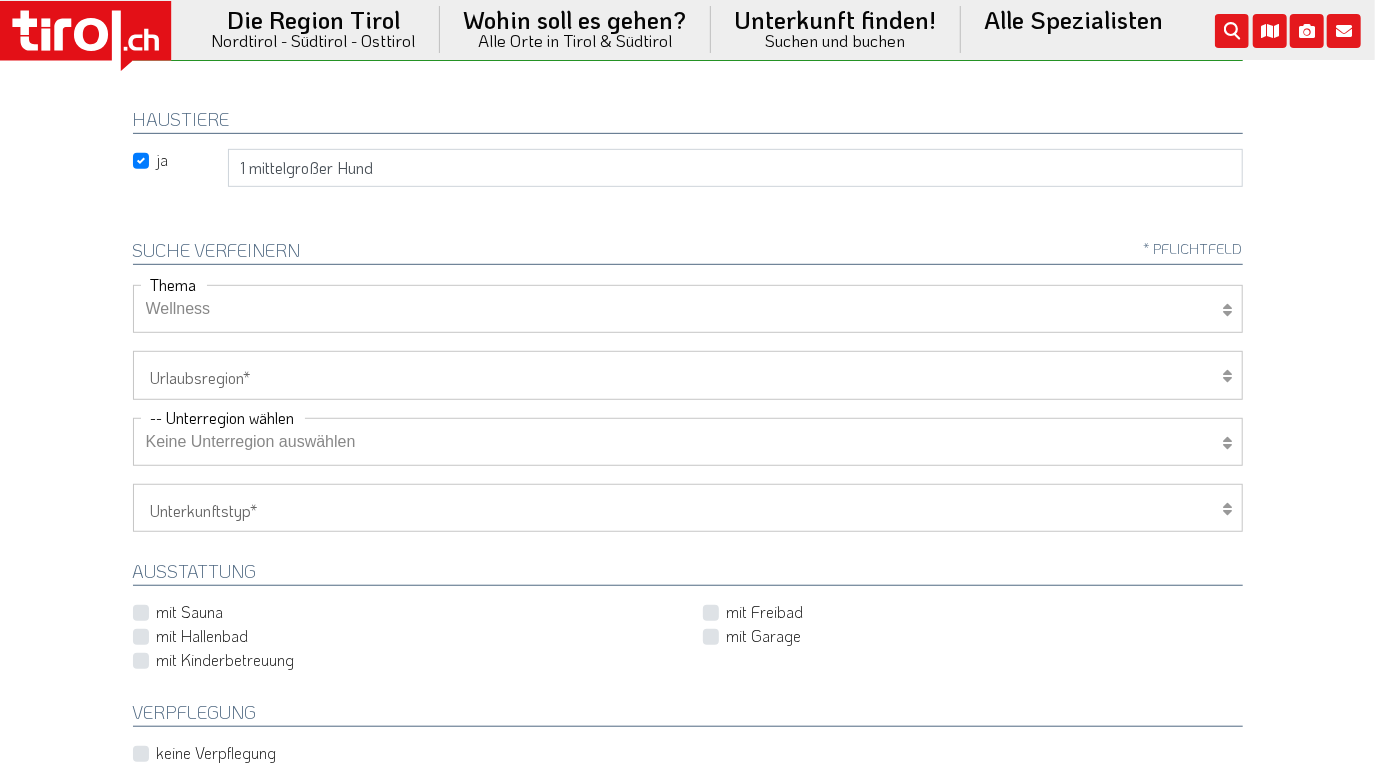 click on "Wellness" at bounding box center (0, 0) 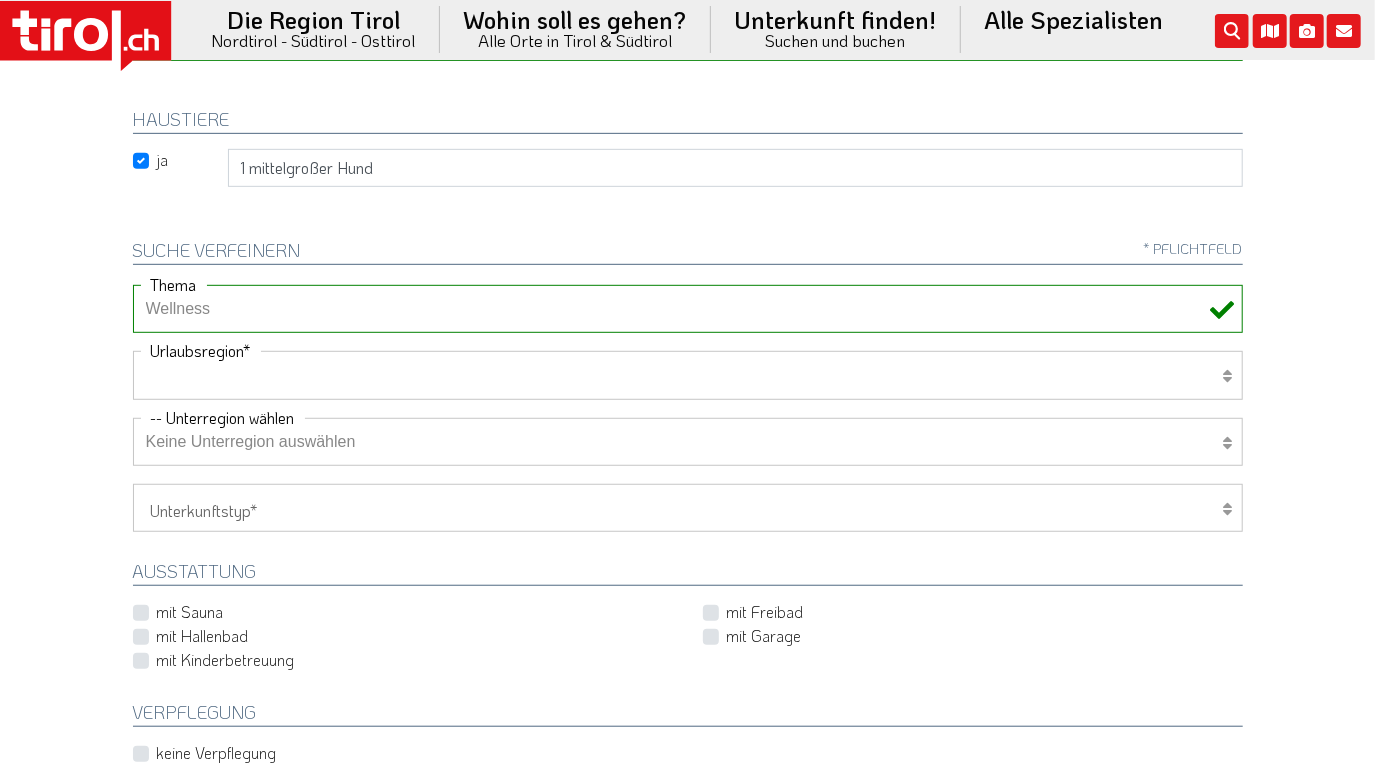 click on "Tirol/Nordtirol Osttirol Südtirol Tirols Nachbarn" at bounding box center (688, 375) 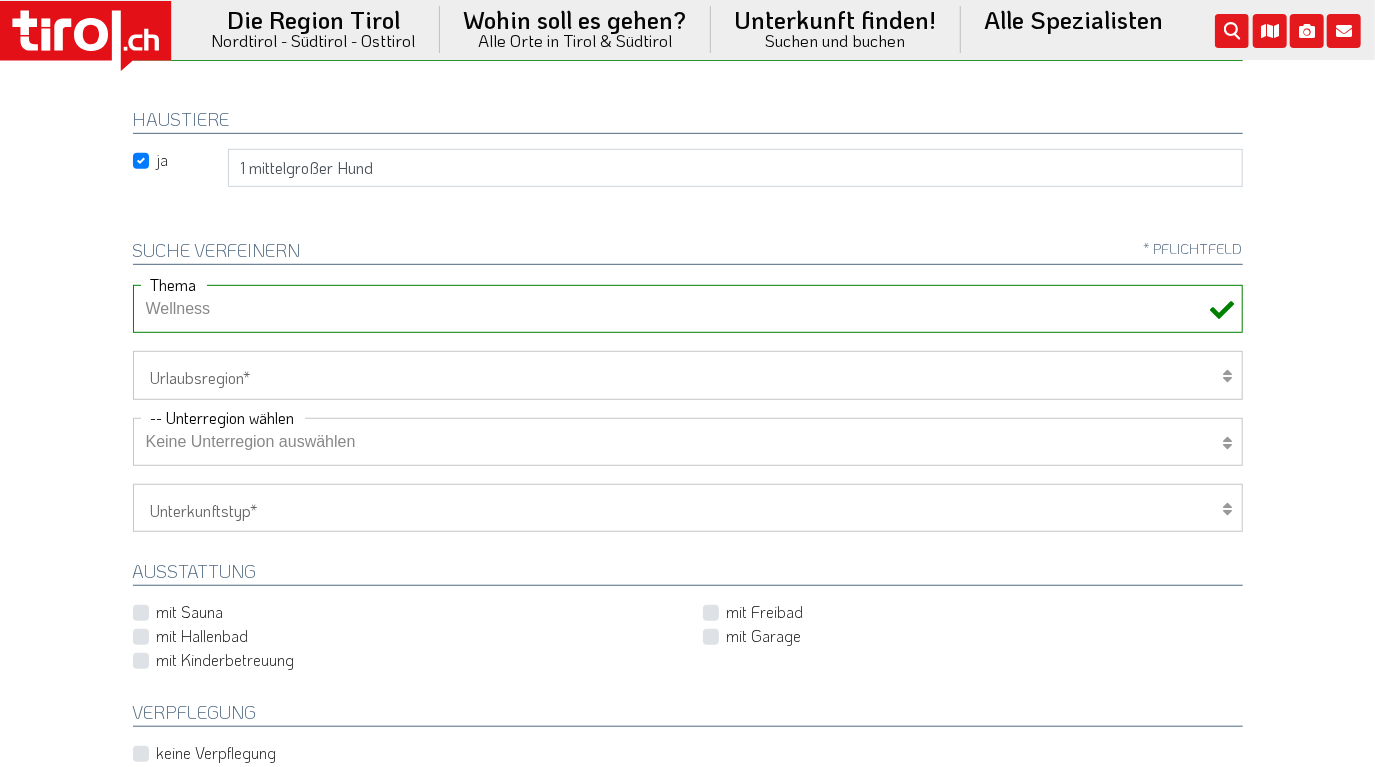 click on "Keine Unterregion auswählen    Achensee    Alpbachtal & Tiroler Seenland    Arlberg    Ferienregion Imst    Ferienregion Reutte    Hall-Wattens    Innsbruck und seine Feriendörfer    Kaiserwinkl    Kitzbühel    Kitzbüheler Alpen    Kufsteinerland    Lechtal    Seefeld    Ötztal    Paznaun Ischgl    Pitztal    Serfaus Fiss Ladis    Silberregion Karwendel    Stubaital    Tannheimer Tal    Tirol West    Tiroler Oberland / Reschenpass    Tiroler Zugspitz Arena    Wilder Kaiser    Wildschönau    Wipptal    Zillertal    Defereggental    Hochpustertal    Lienzer Dolomiten    Nationalparkregion    Ahrntal    Alta Badia    Bozen und Umgebung    Dolomiten    Eisacktal    Gröden / Val Gardena    Kronplatz    Meran und Umgebung    Passeiertal    Pustertal    Seiser Alm    Südtirol Süden    Ultental    Vinschgau    Eggental    Bayern    Vorarlberg    Graubünden" at bounding box center (688, 442) 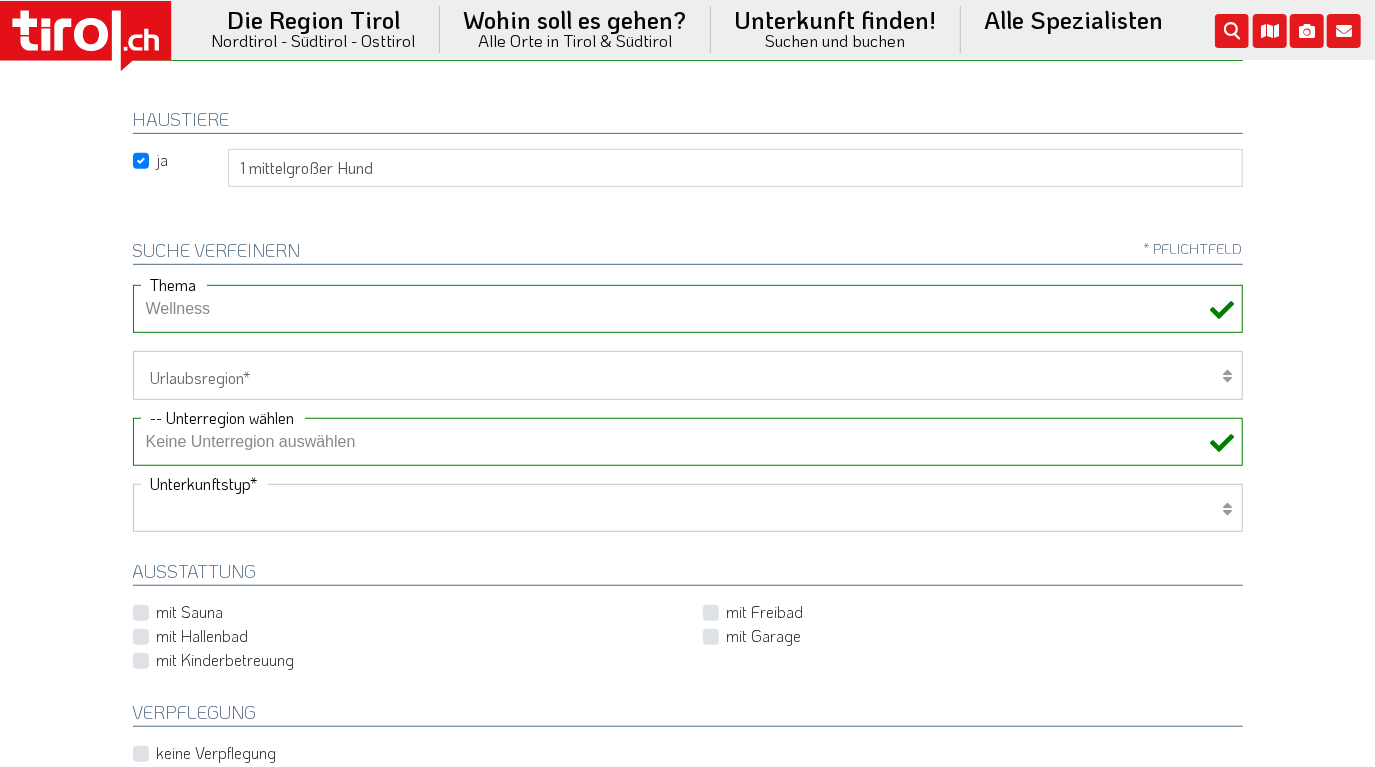 select on "1_4-5" 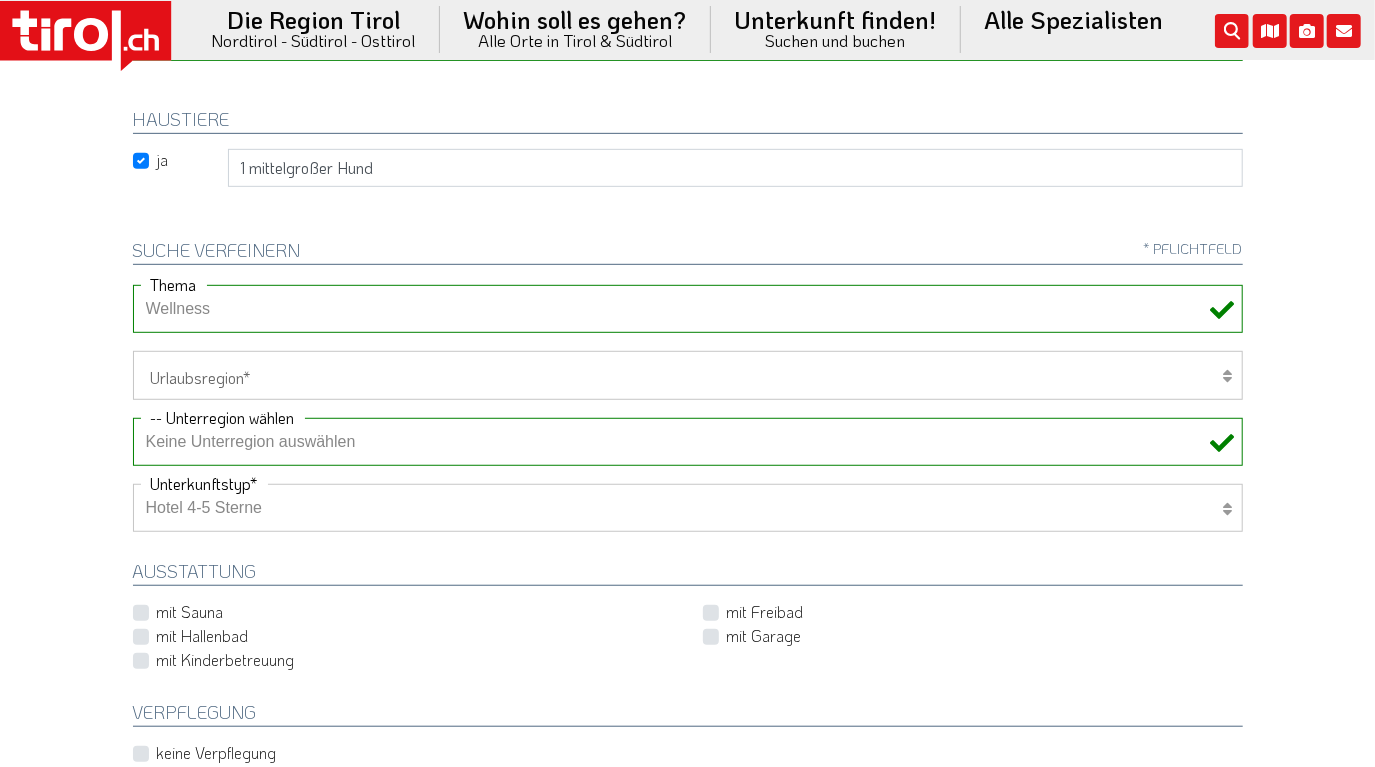 click on "Hotel 4-5 Sterne" at bounding box center [0, 0] 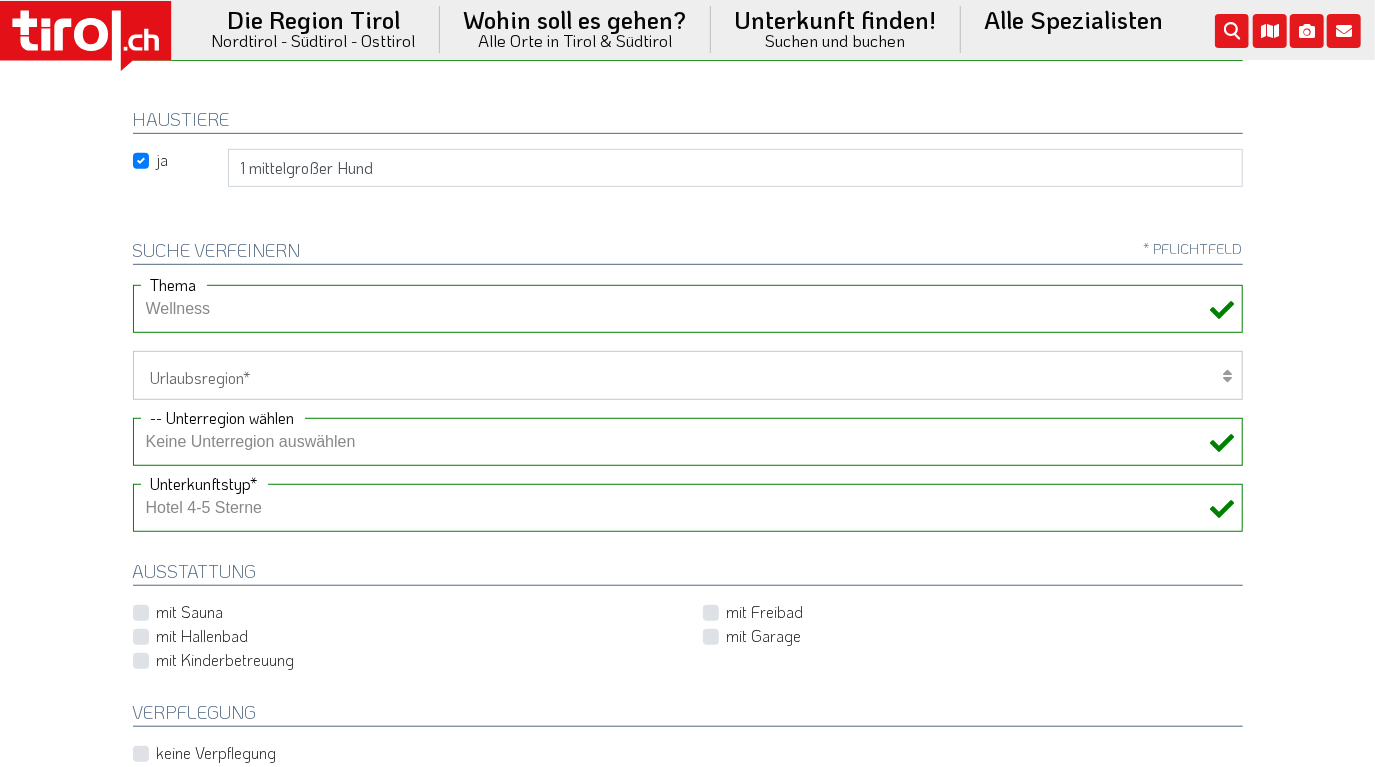 click on "mit Sauna" at bounding box center [190, 612] 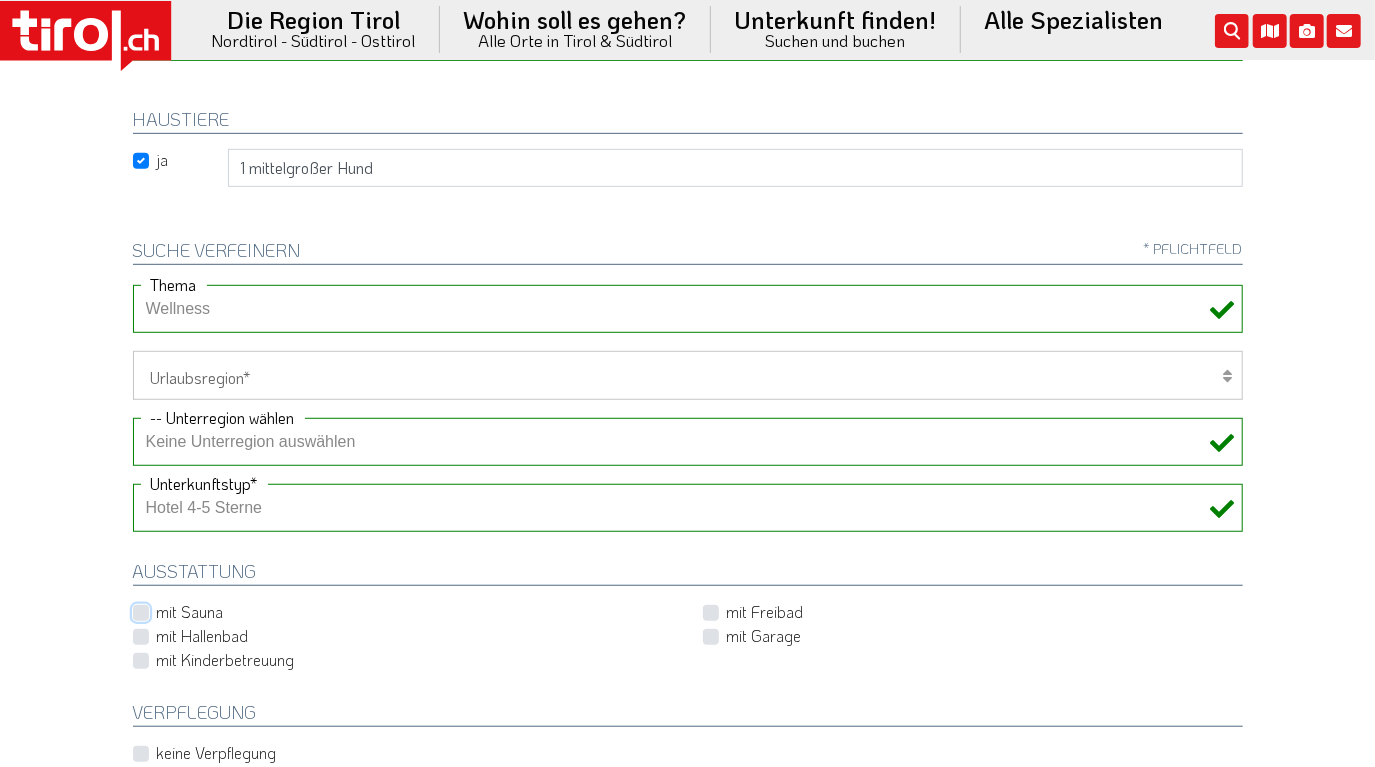 click on "mit Sauna" at bounding box center [407, 612] 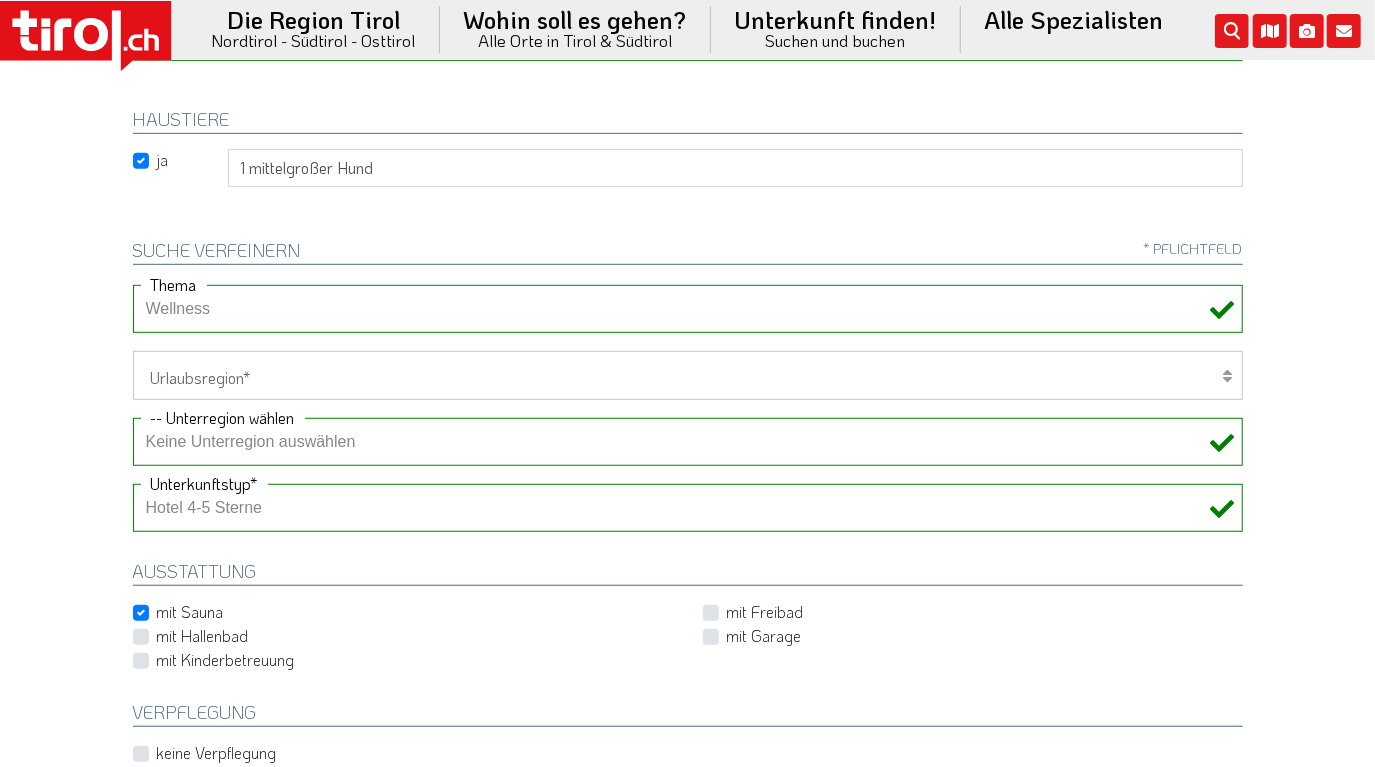 click on "mit Hallenbad" at bounding box center (203, 636) 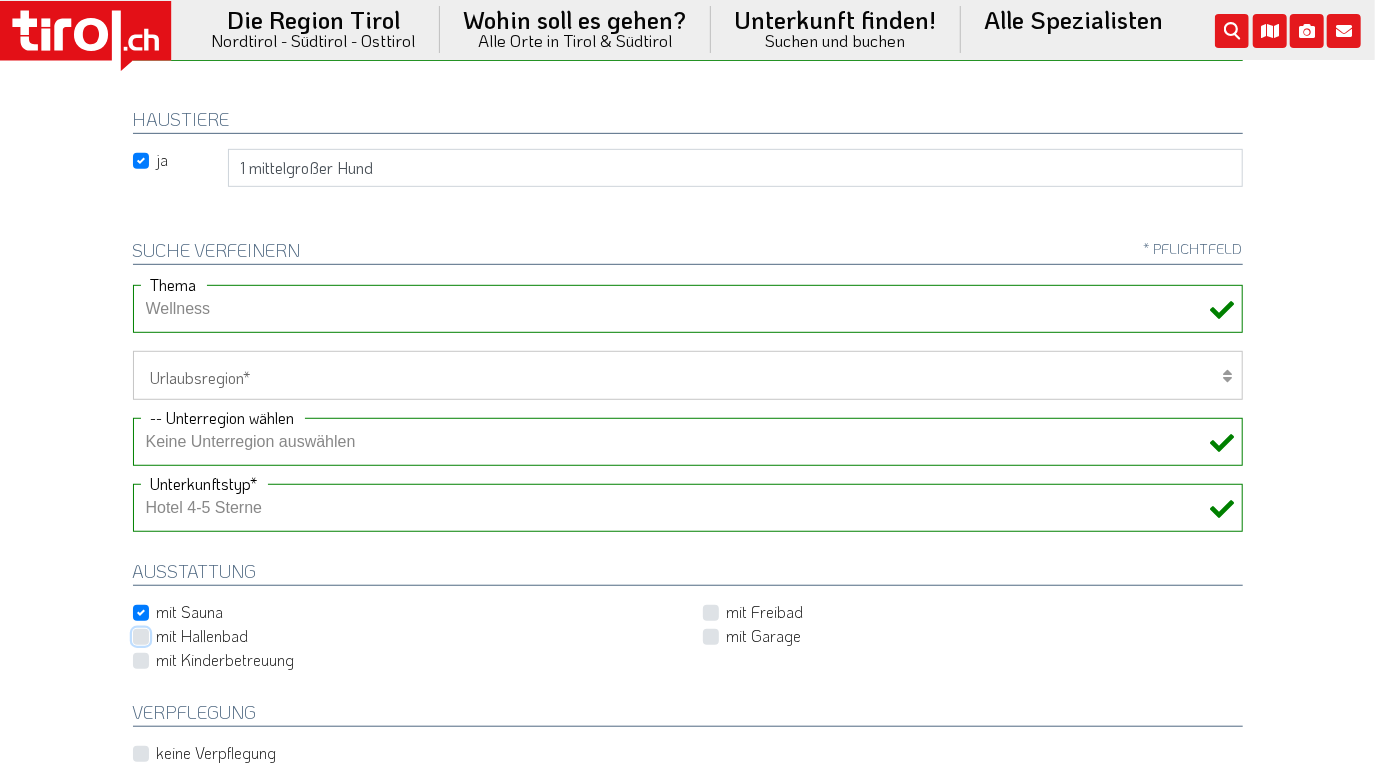 click on "mit Hallenbad" at bounding box center [407, 636] 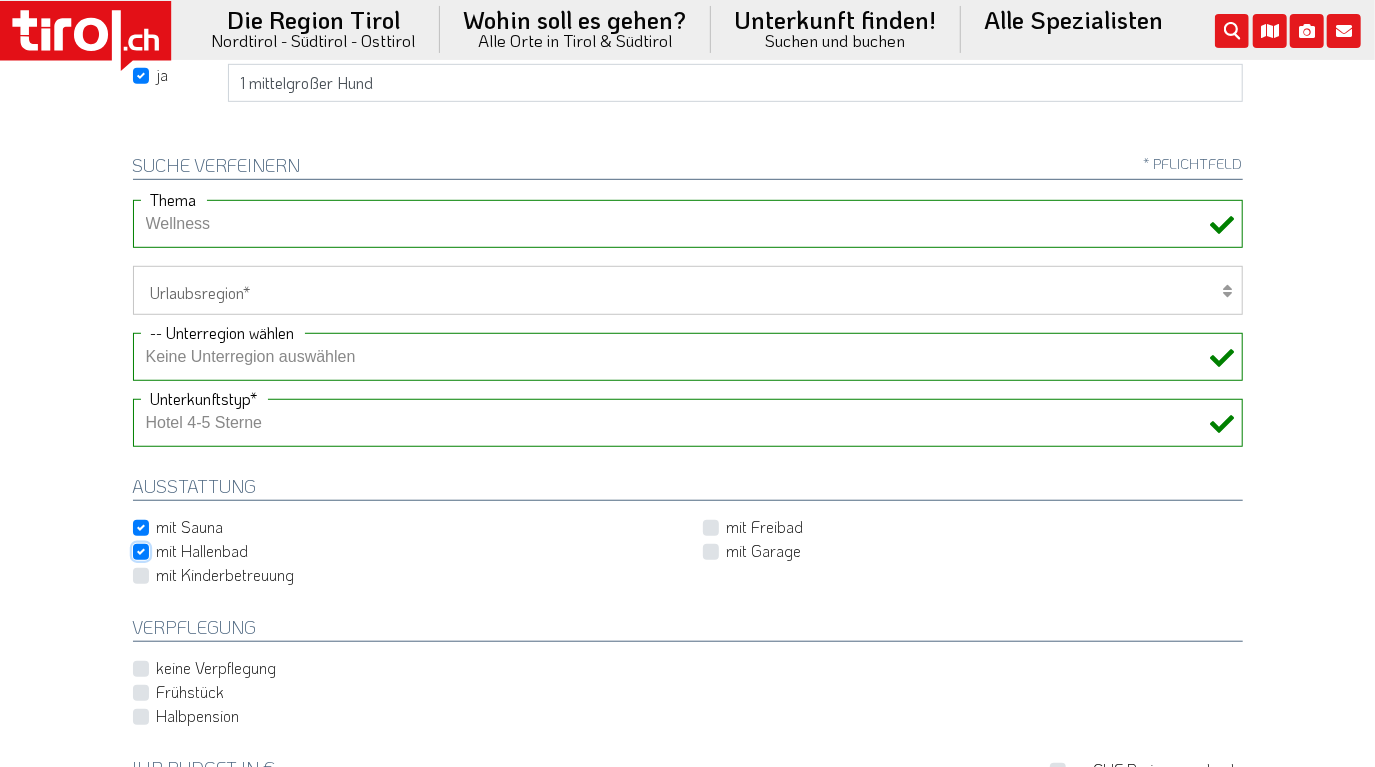 scroll, scrollTop: 693, scrollLeft: 0, axis: vertical 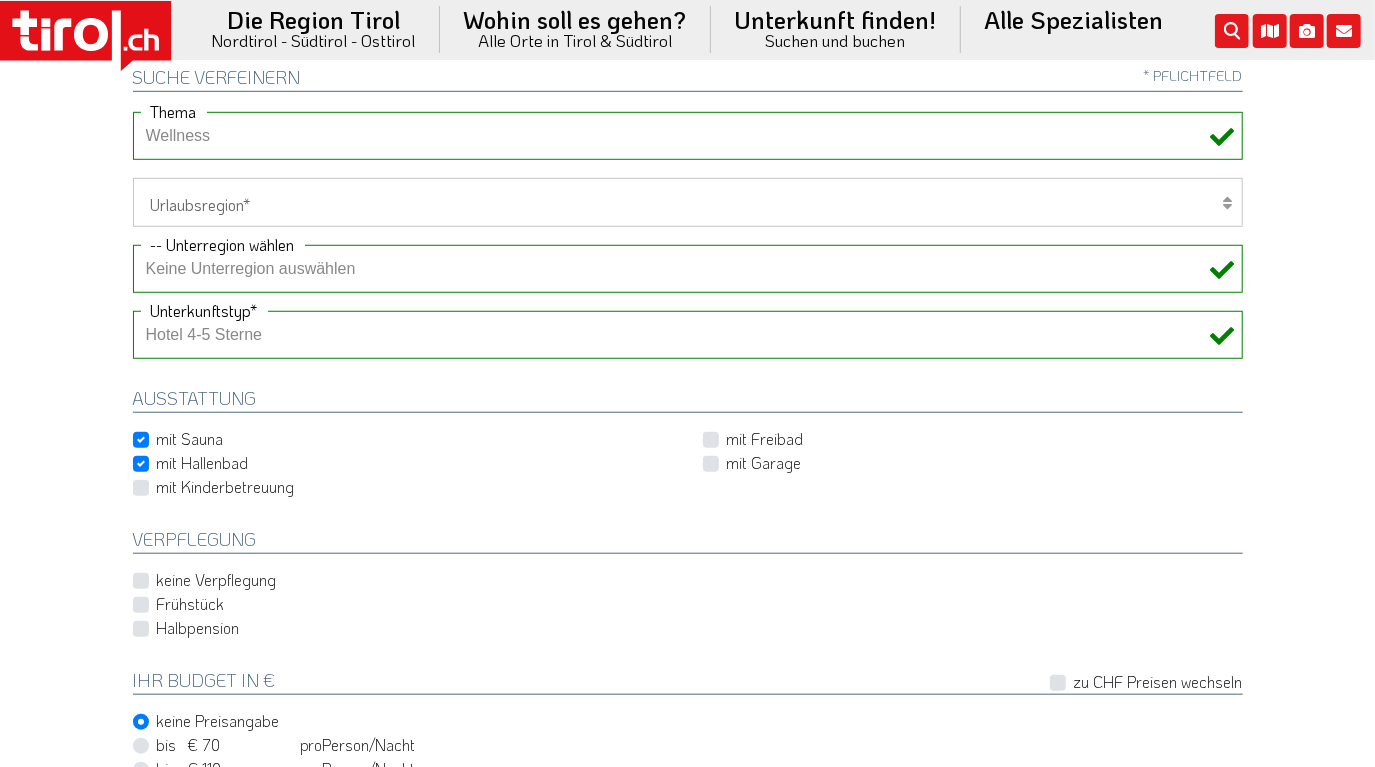 click on "Halbpension" at bounding box center (198, 628) 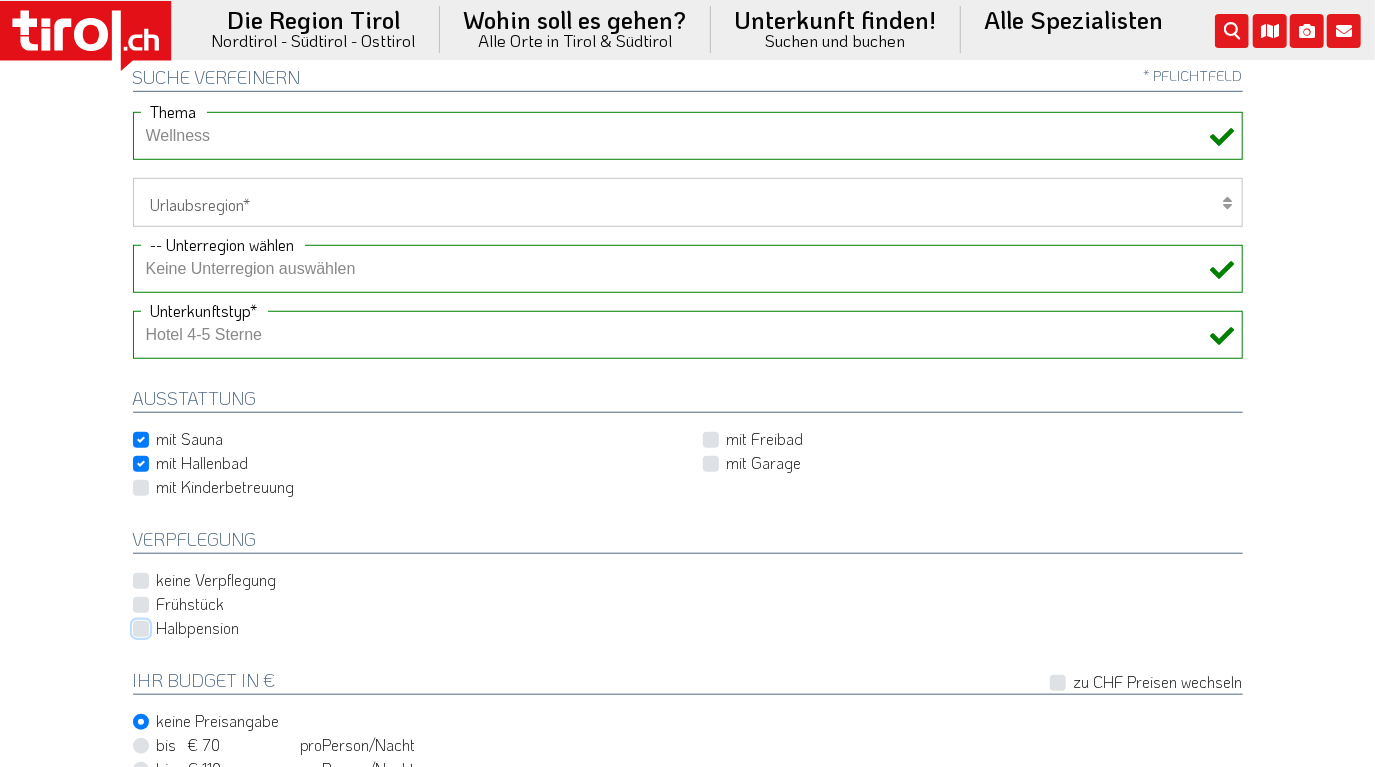 click on "Halbpension" at bounding box center (692, 628) 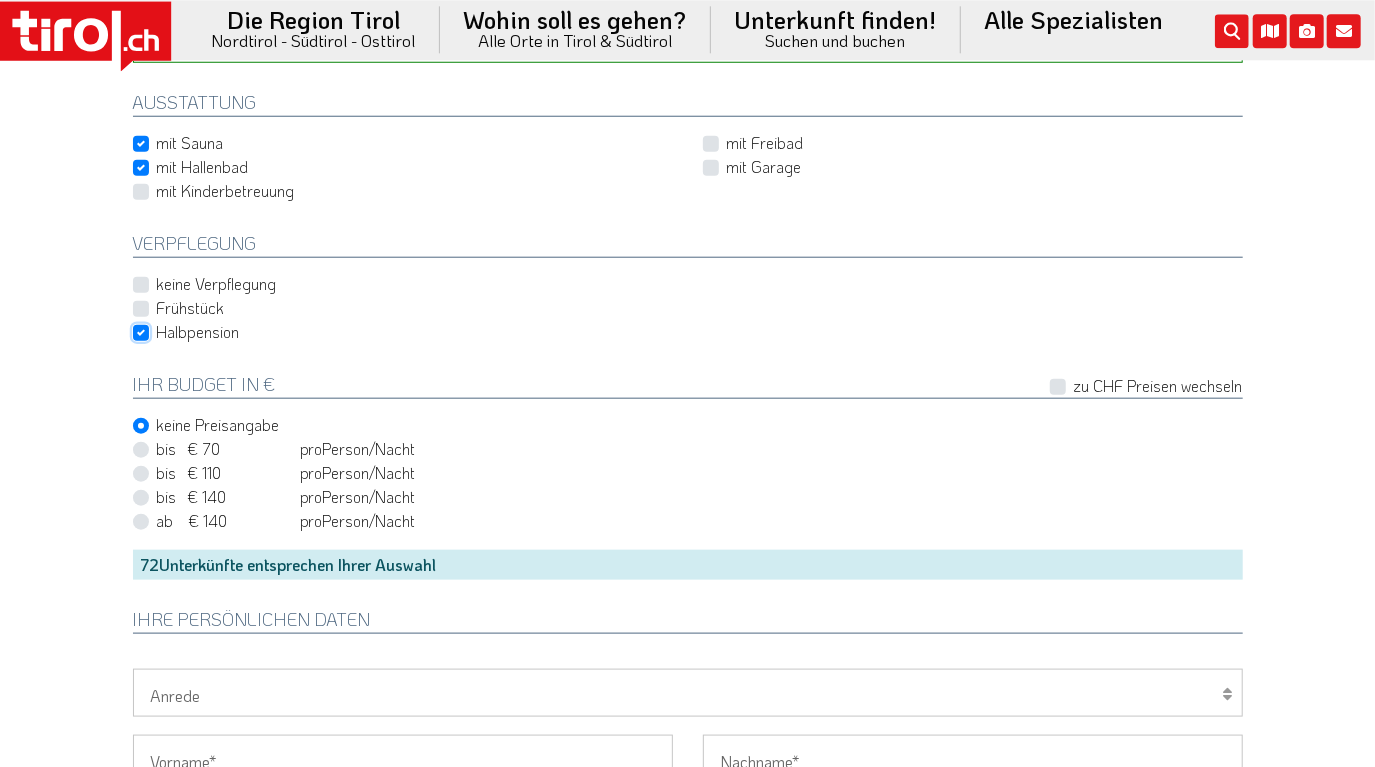 scroll, scrollTop: 1040, scrollLeft: 0, axis: vertical 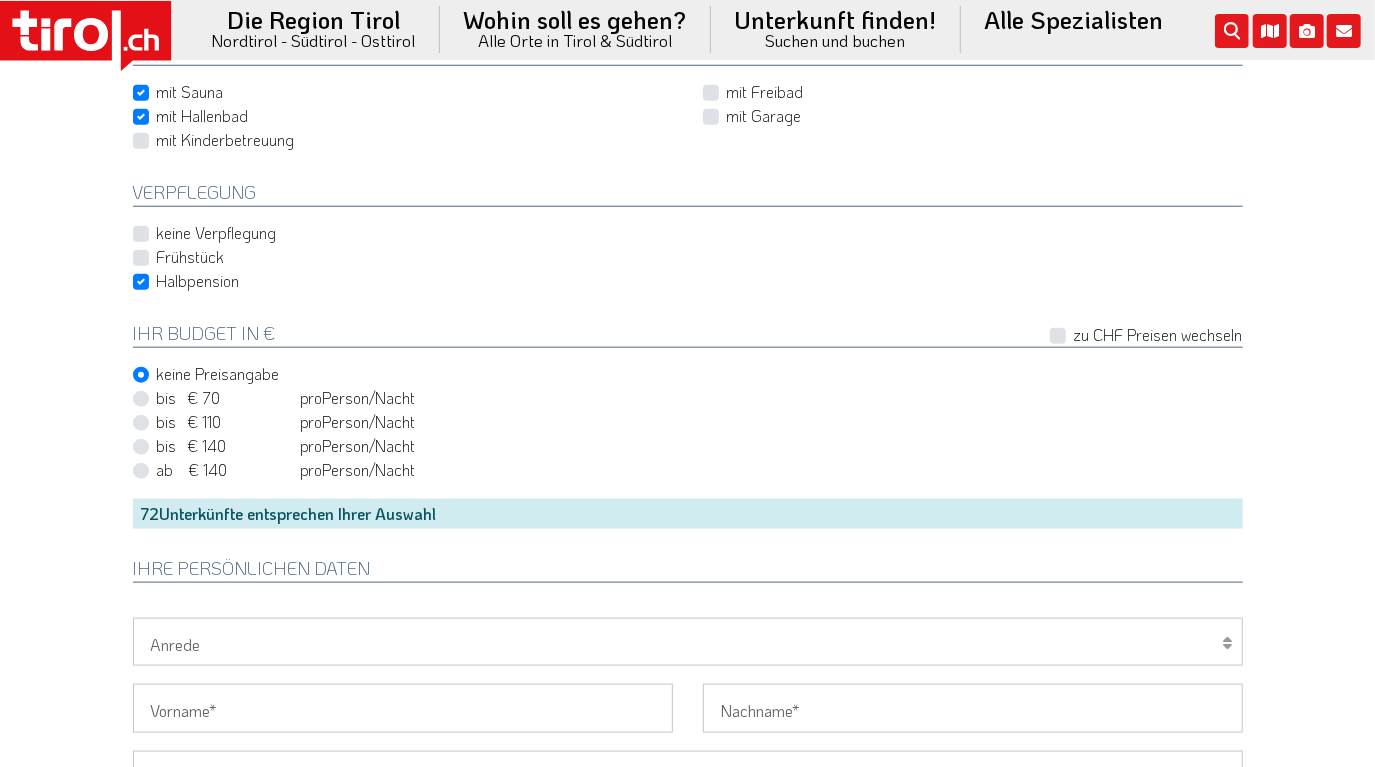 click on "bis   € 140   bis  CHF 131  pro  Person Einheit /Nacht" at bounding box center (286, 446) 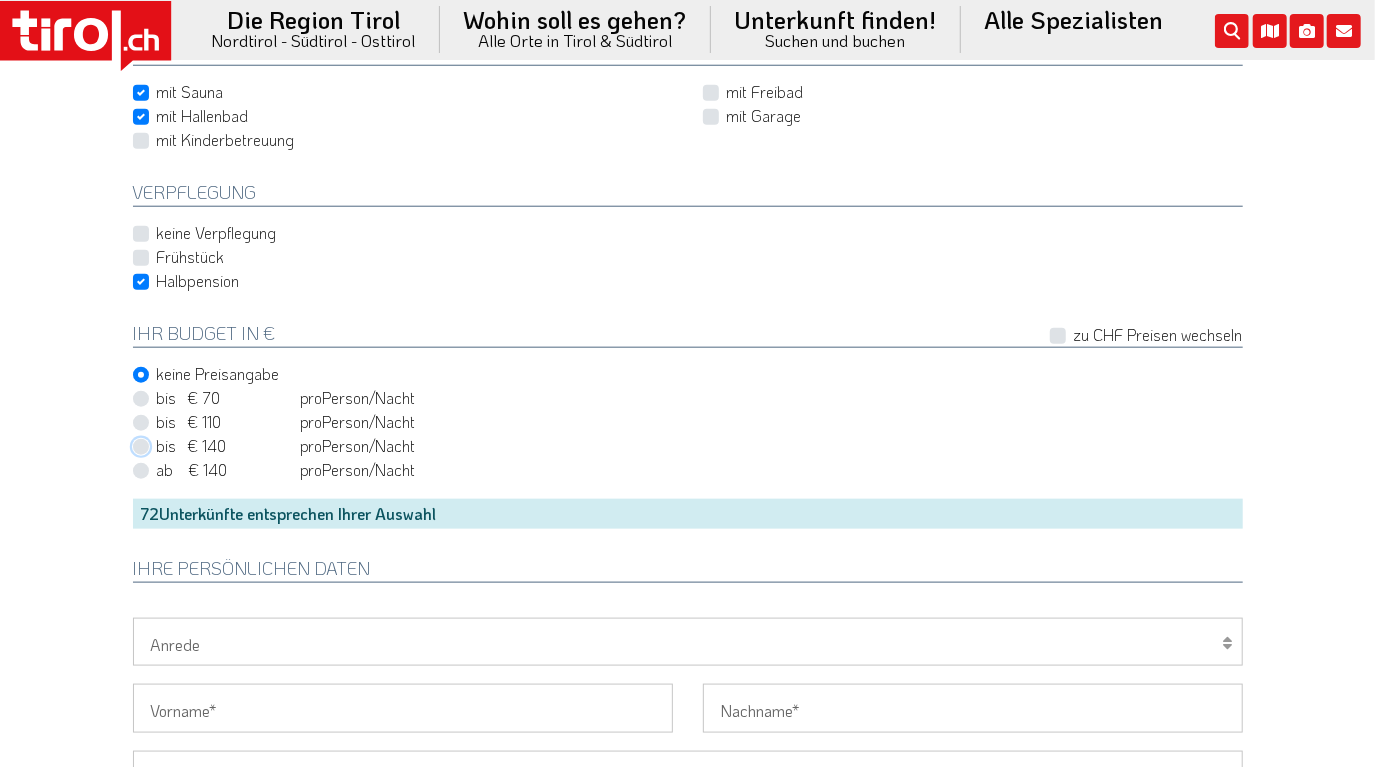 radio on "true" 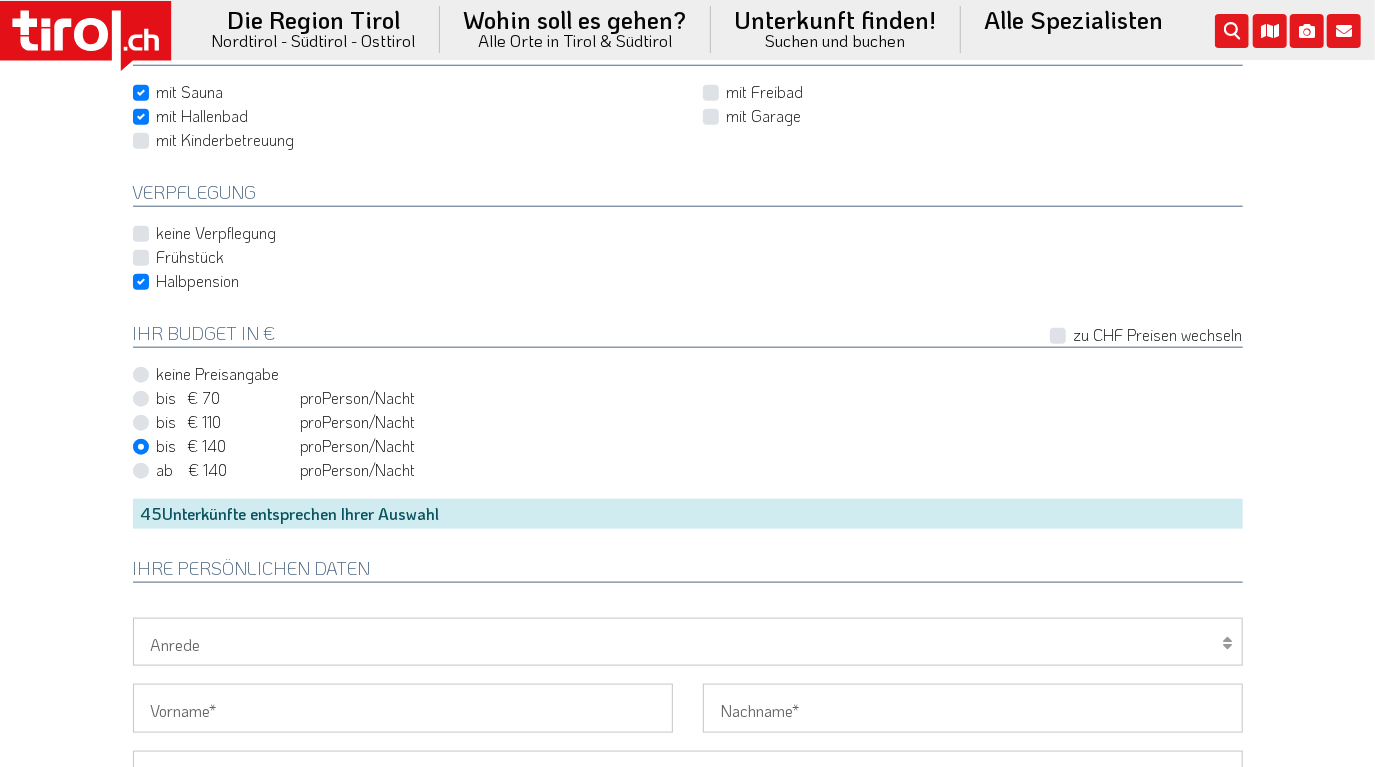 click on "bis  € 110   bis  CHF 103  pro  Person Einheit /Nacht" at bounding box center (286, 422) 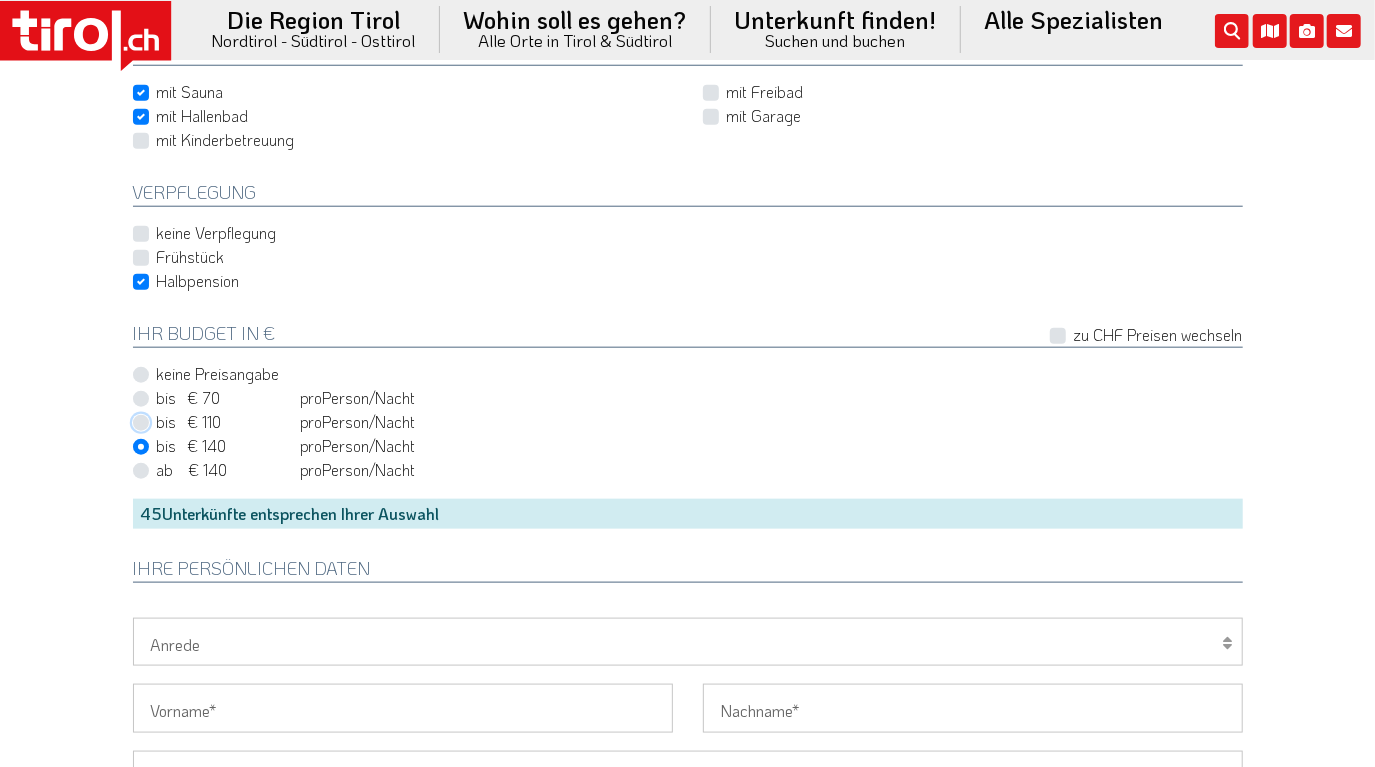 click on "bis  € 110   bis  CHF 103  pro  Person Einheit /Nacht" at bounding box center (692, 421) 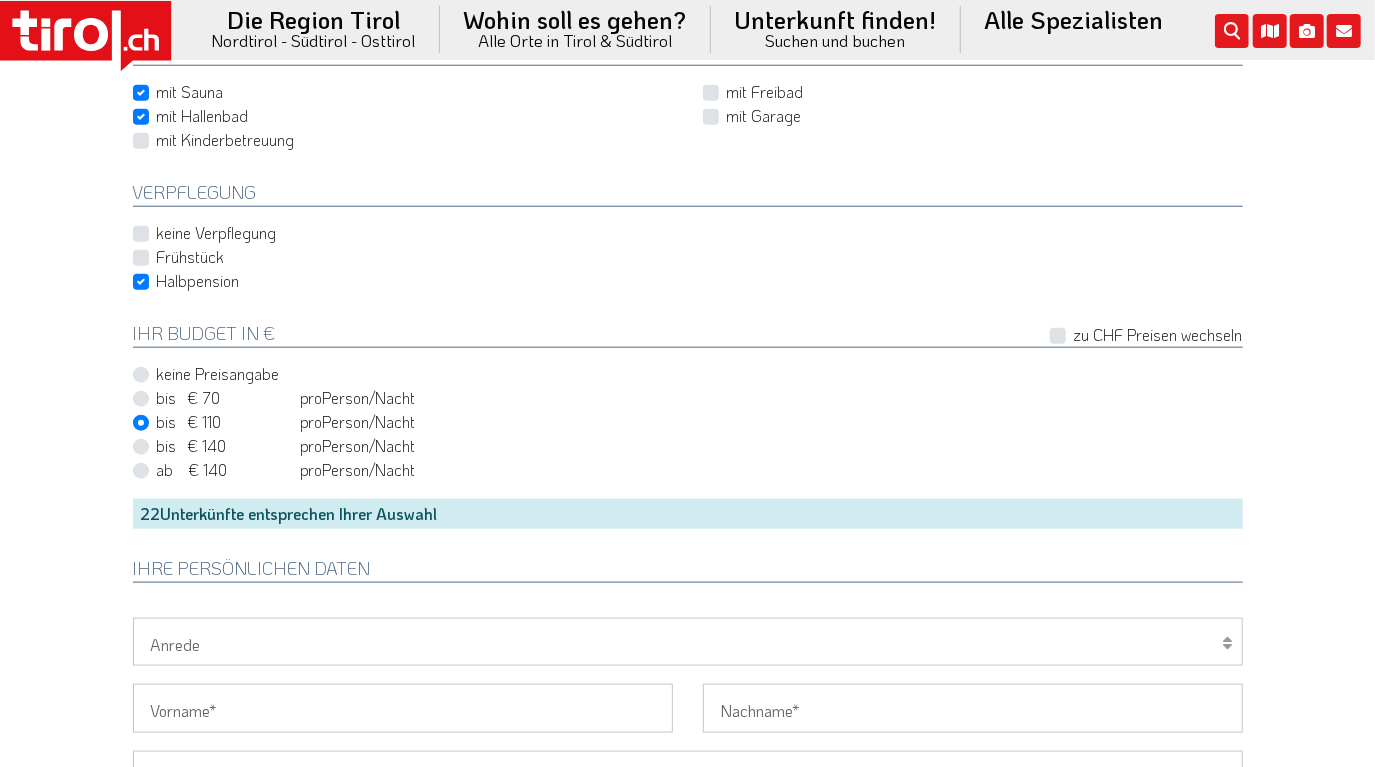 click on "bis   € 140   bis  CHF 131  pro  Person Einheit /Nacht" at bounding box center (286, 446) 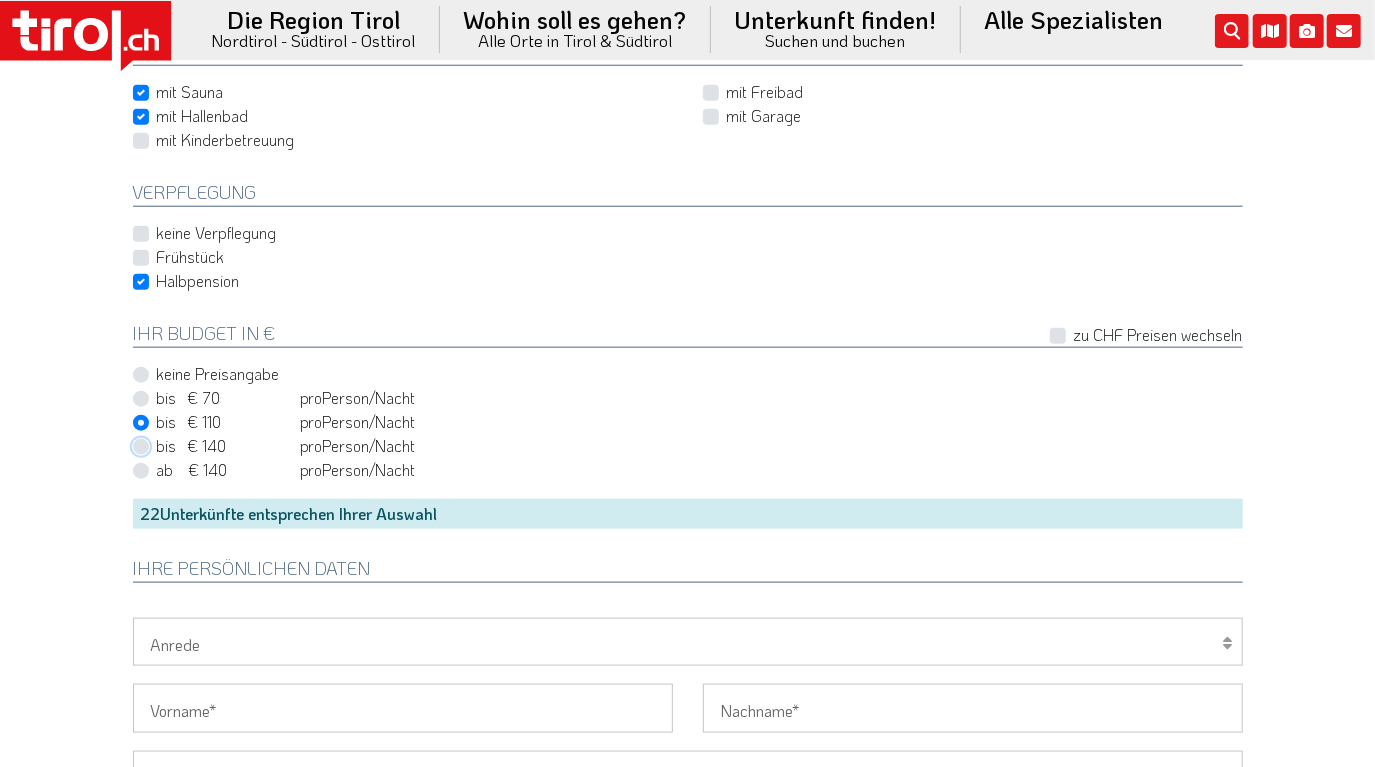 radio on "true" 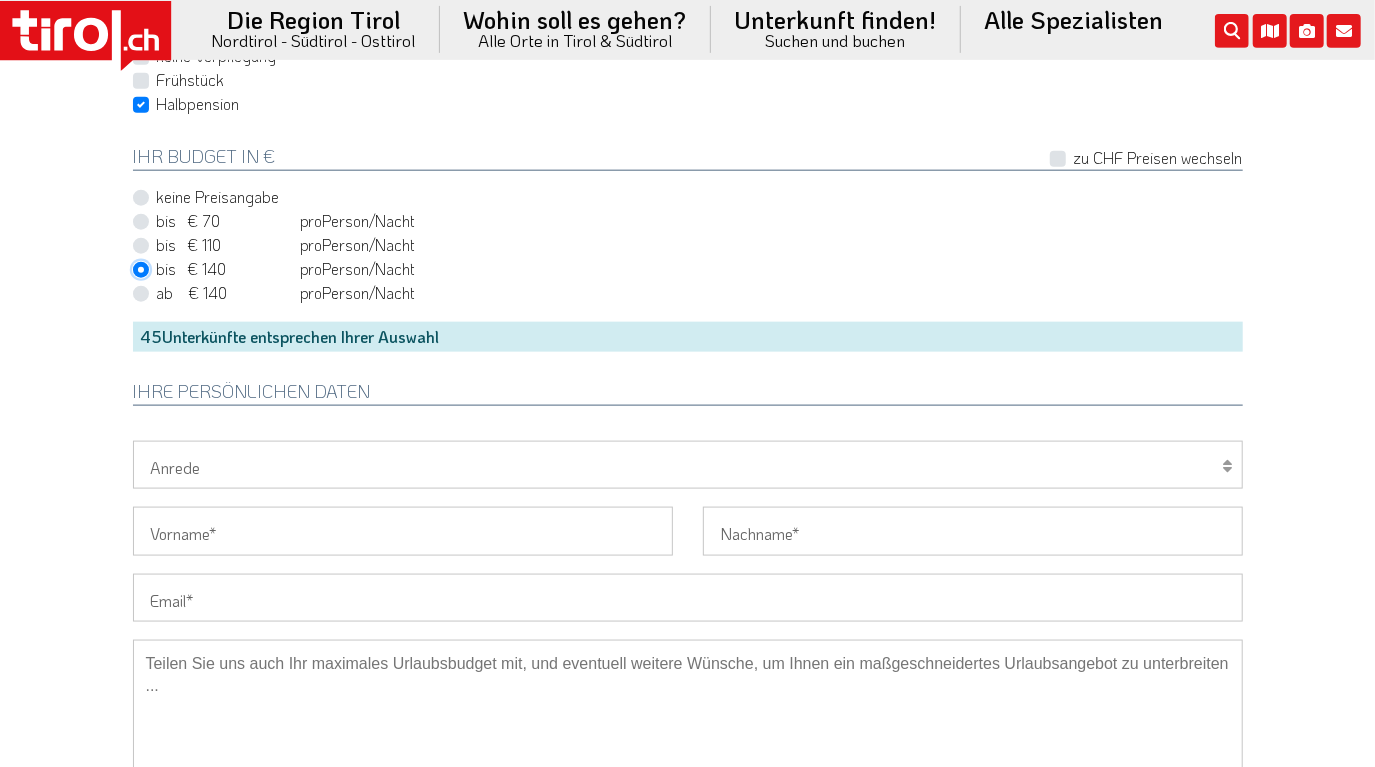 scroll, scrollTop: 1213, scrollLeft: 0, axis: vertical 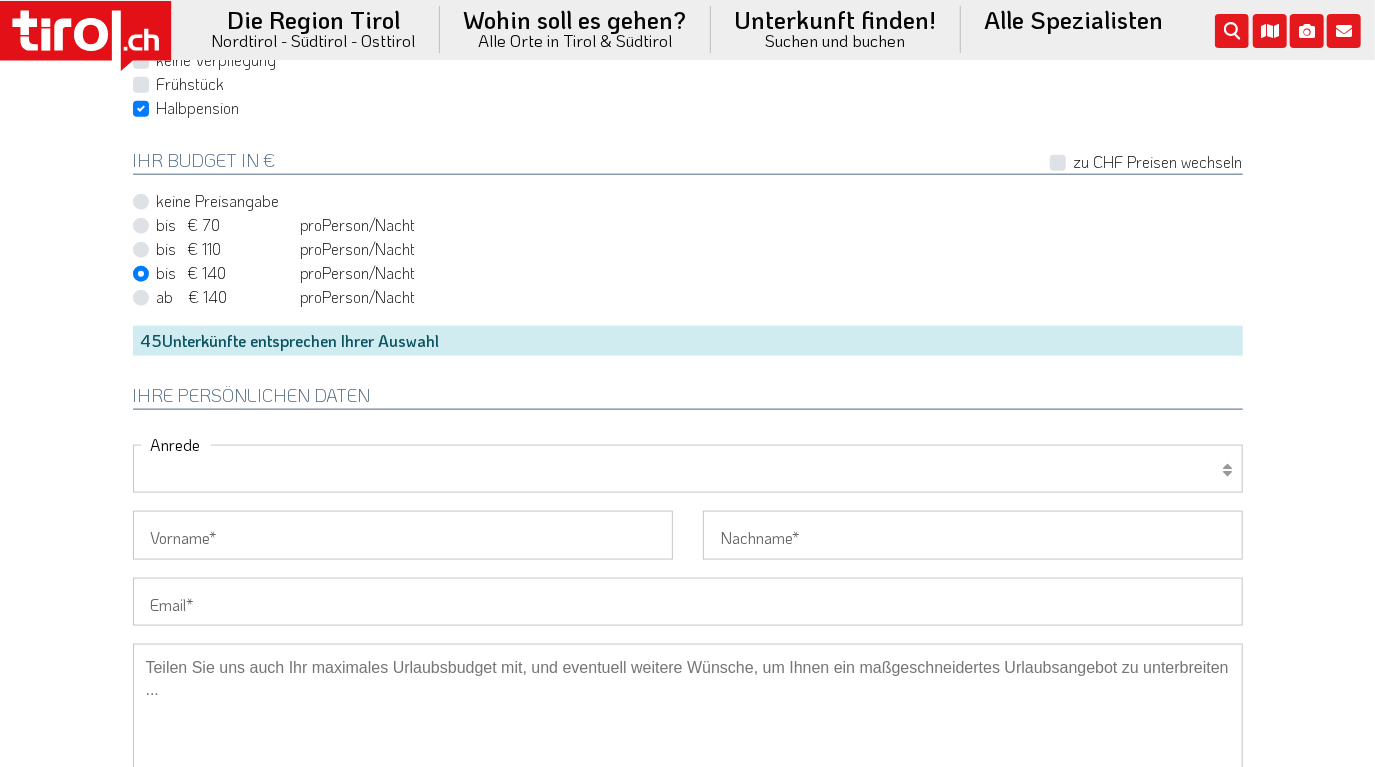 click on "Herr Frau Familie" at bounding box center (688, 469) 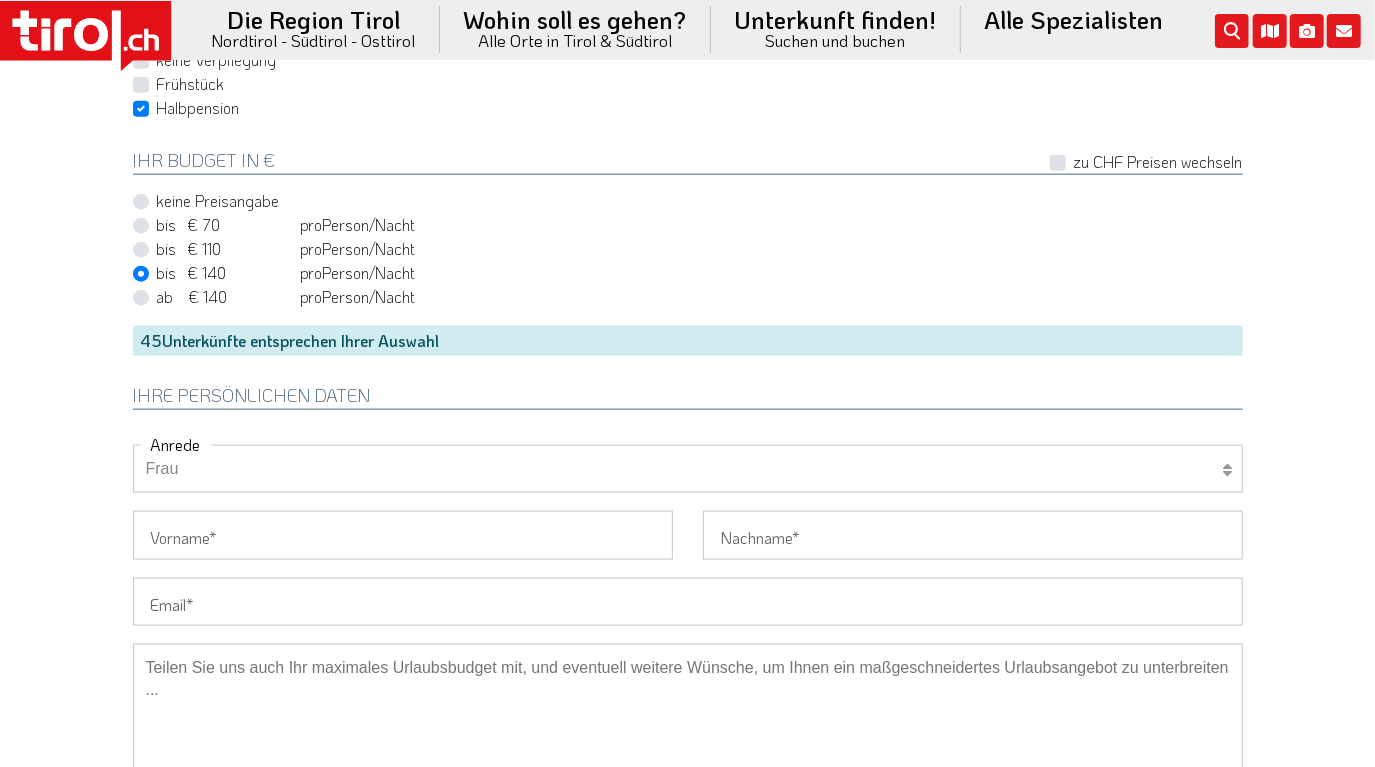 click on "Frau" at bounding box center (0, 0) 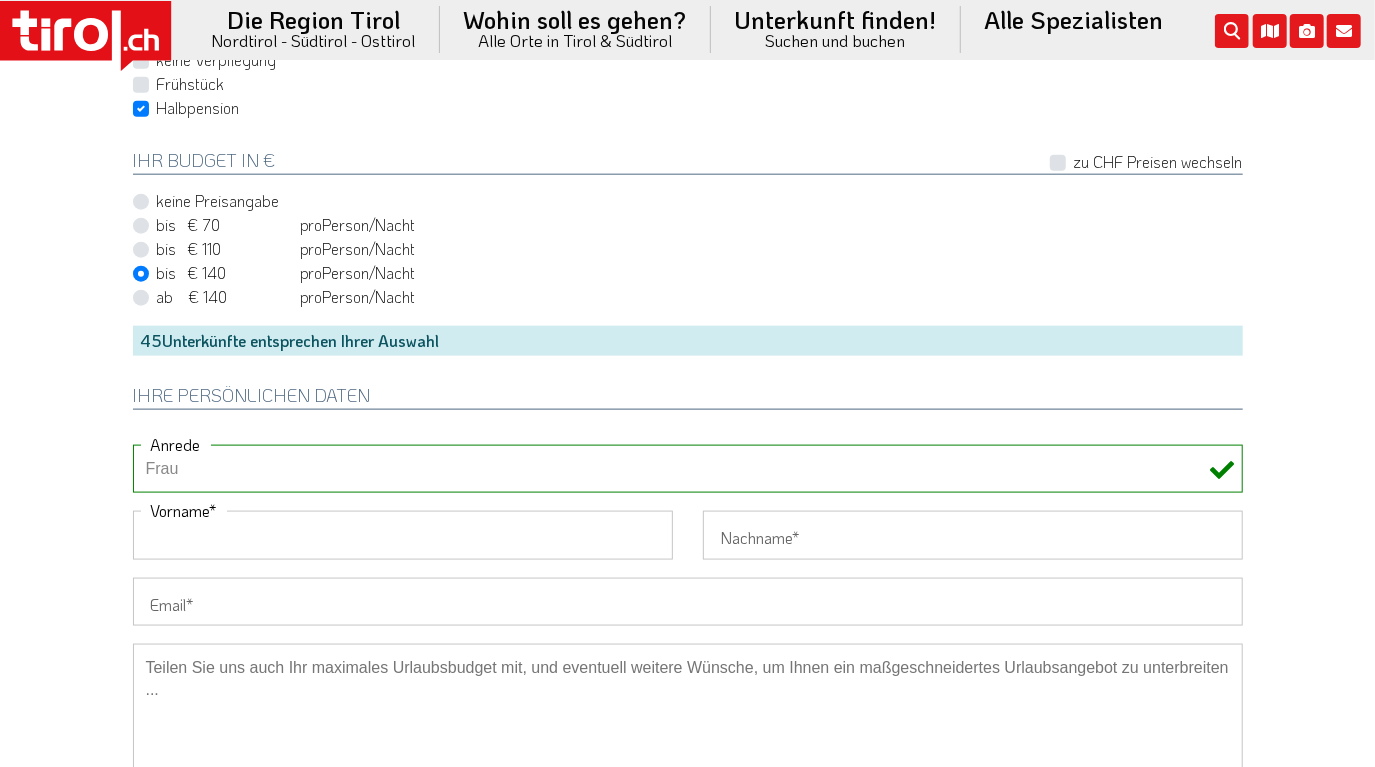 click on "Vorname" at bounding box center [403, 535] 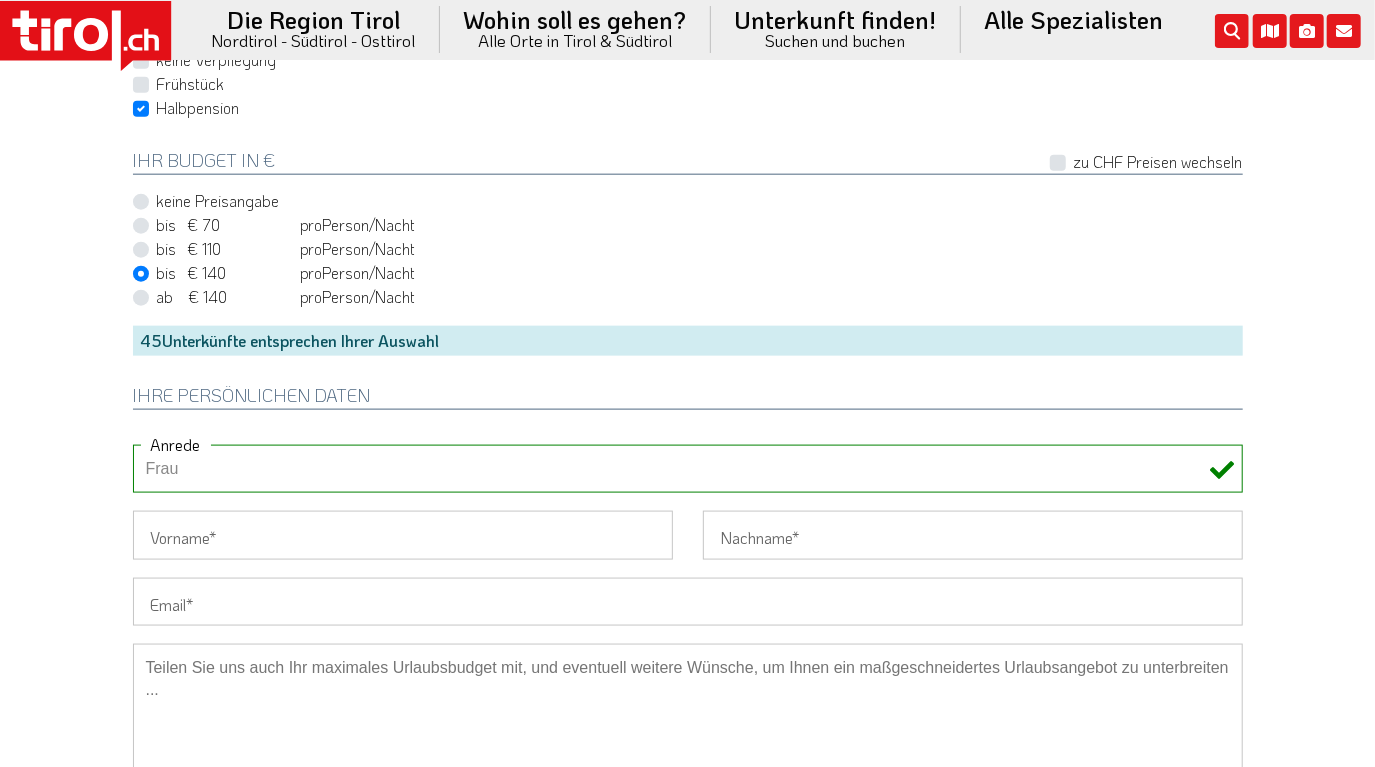 click on "Herr Frau Familie" at bounding box center (688, 469) 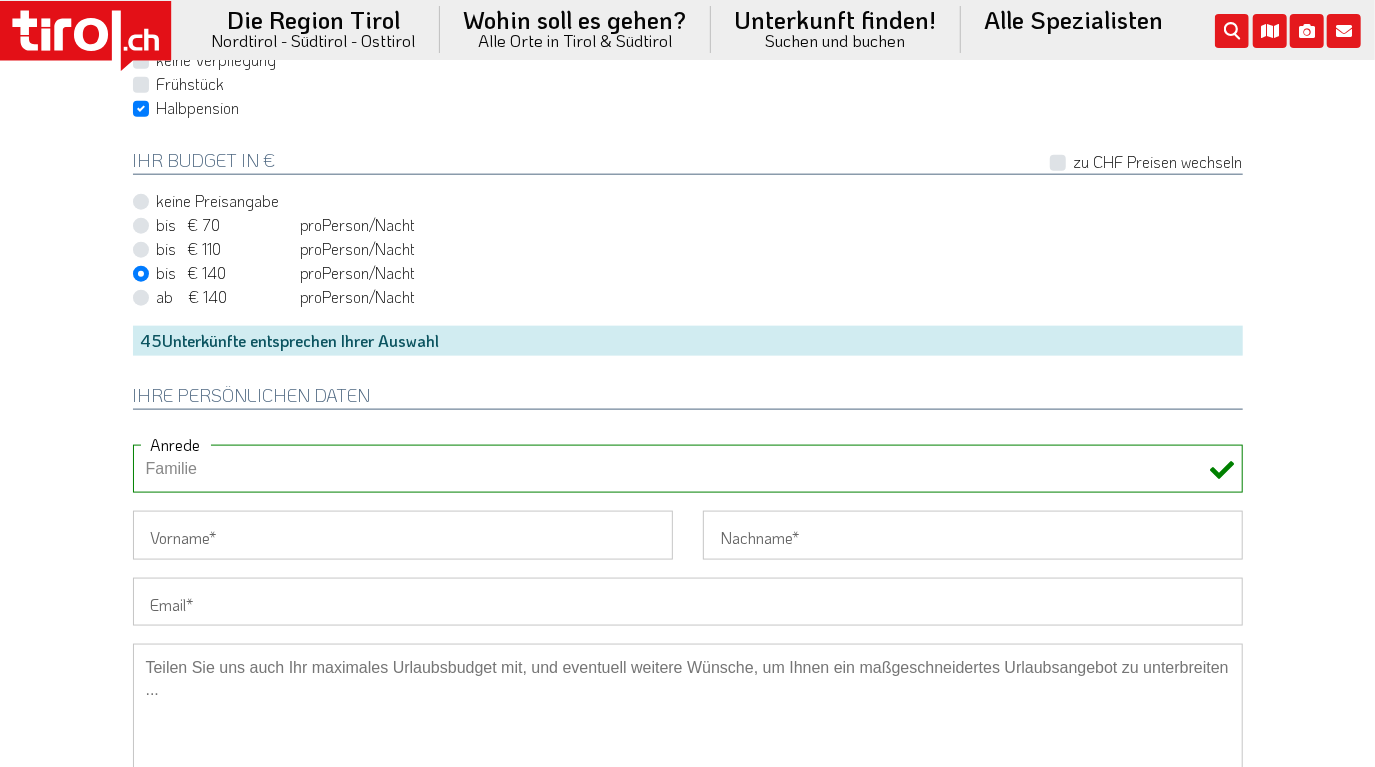 click on "Familie" at bounding box center (0, 0) 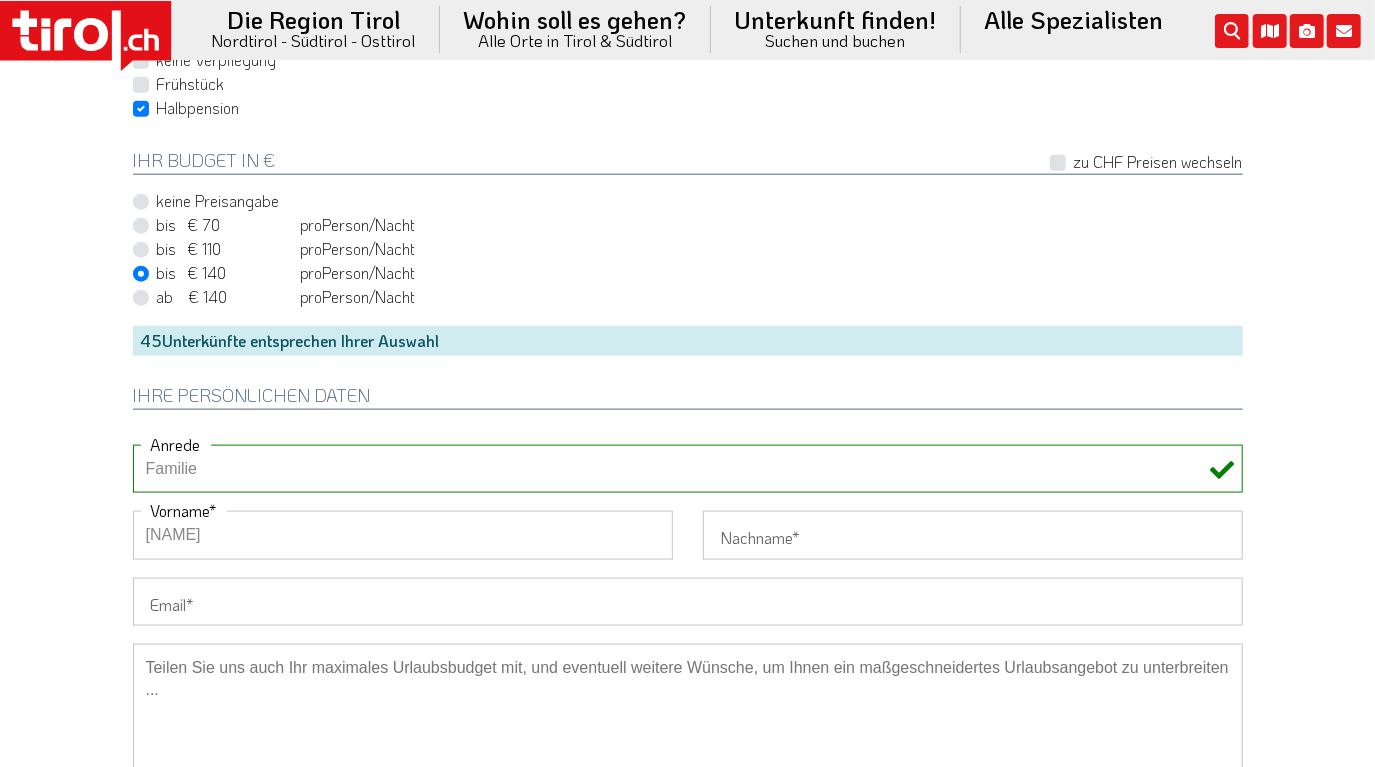 type on "[NAME]" 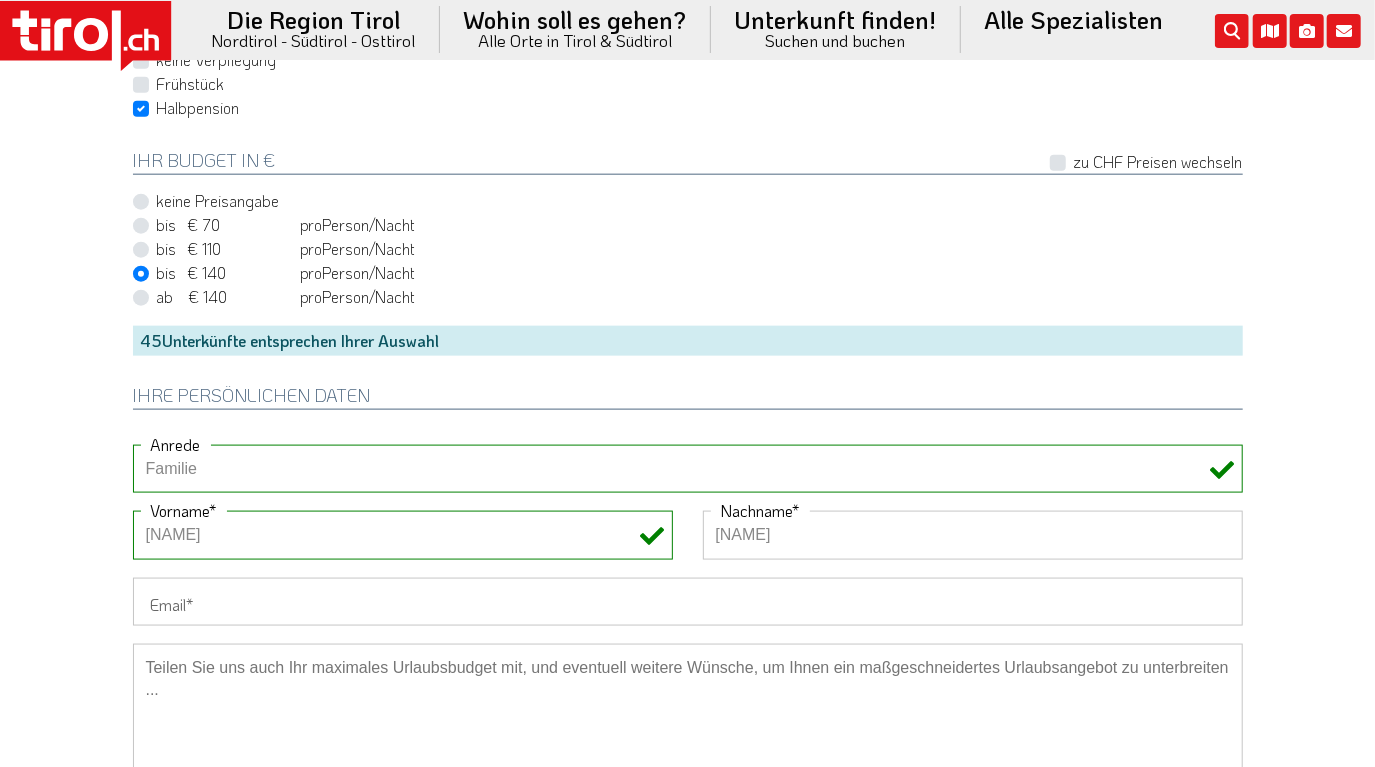 type on "[NAME]" 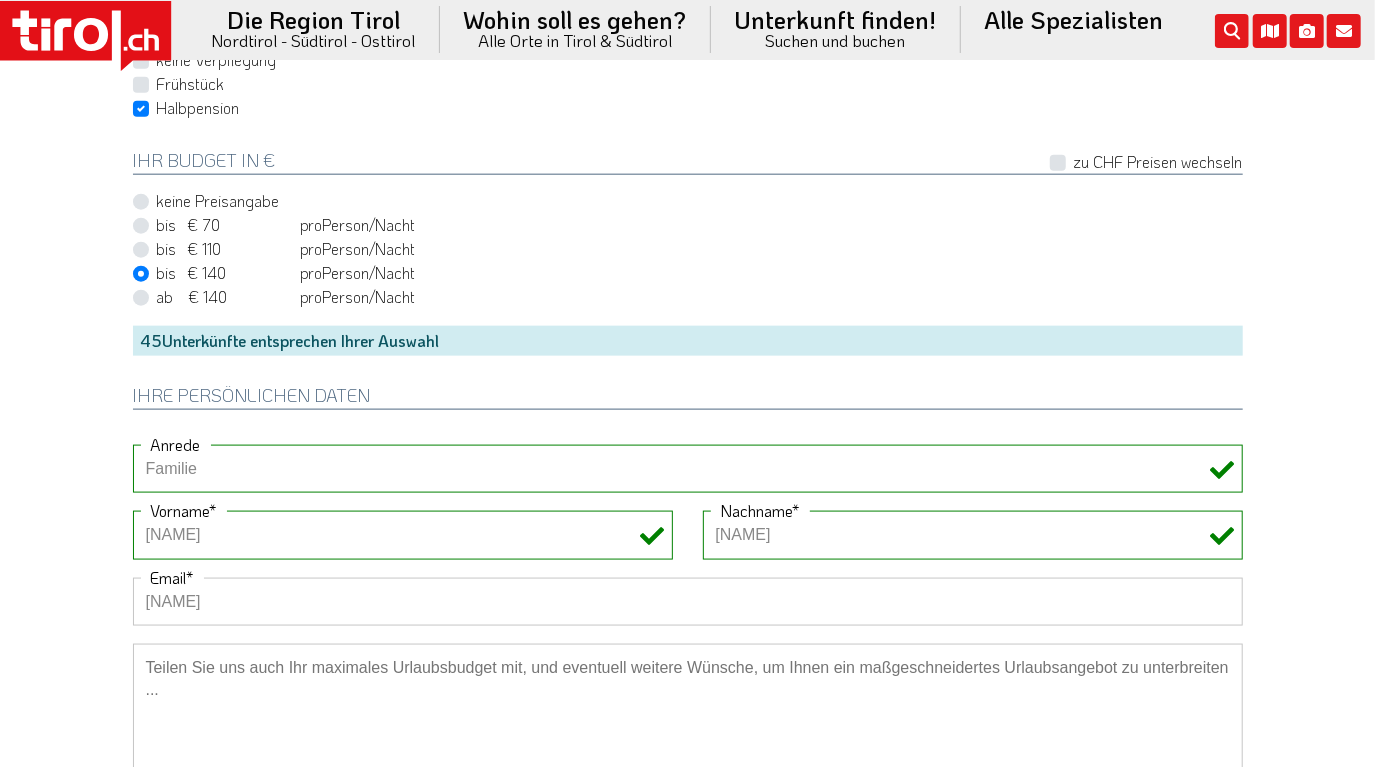 type on "[EMAIL]" 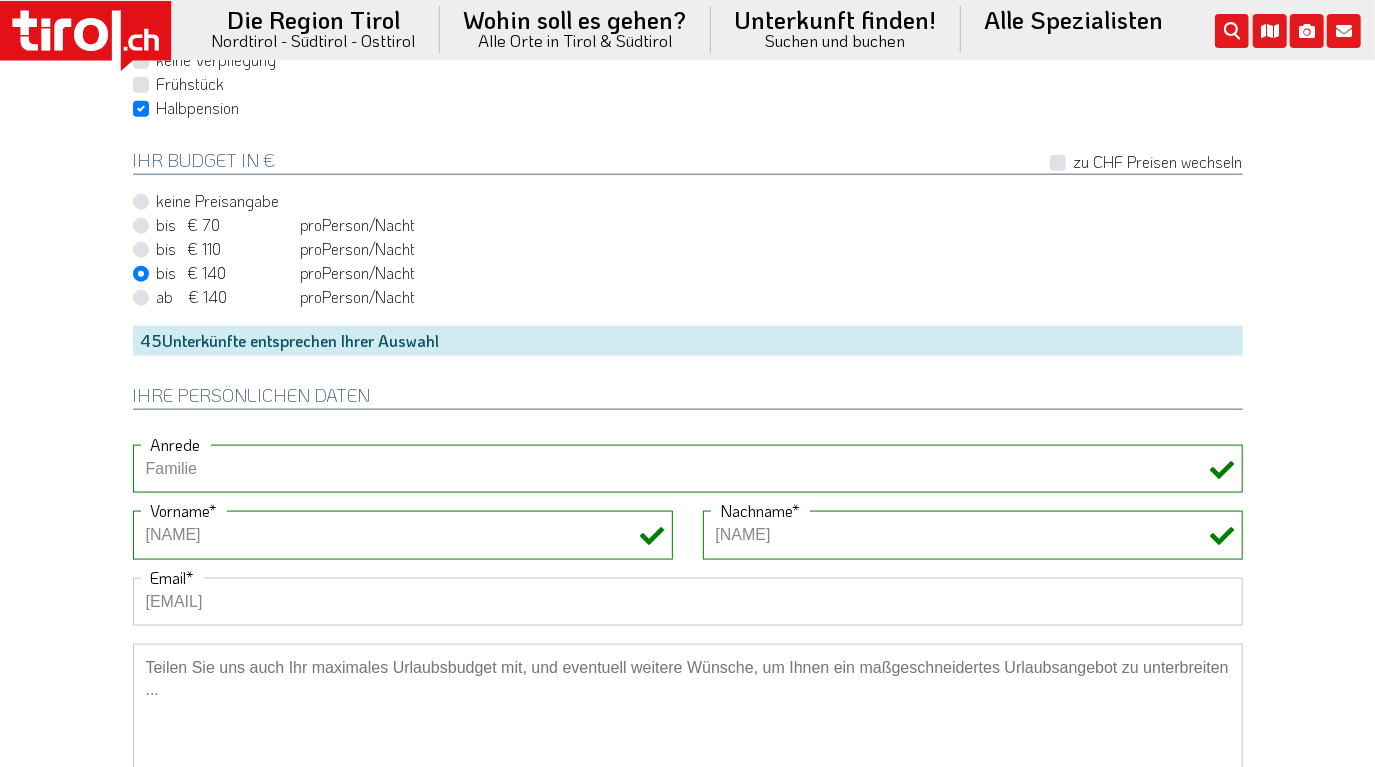 type on "[PHONE]" 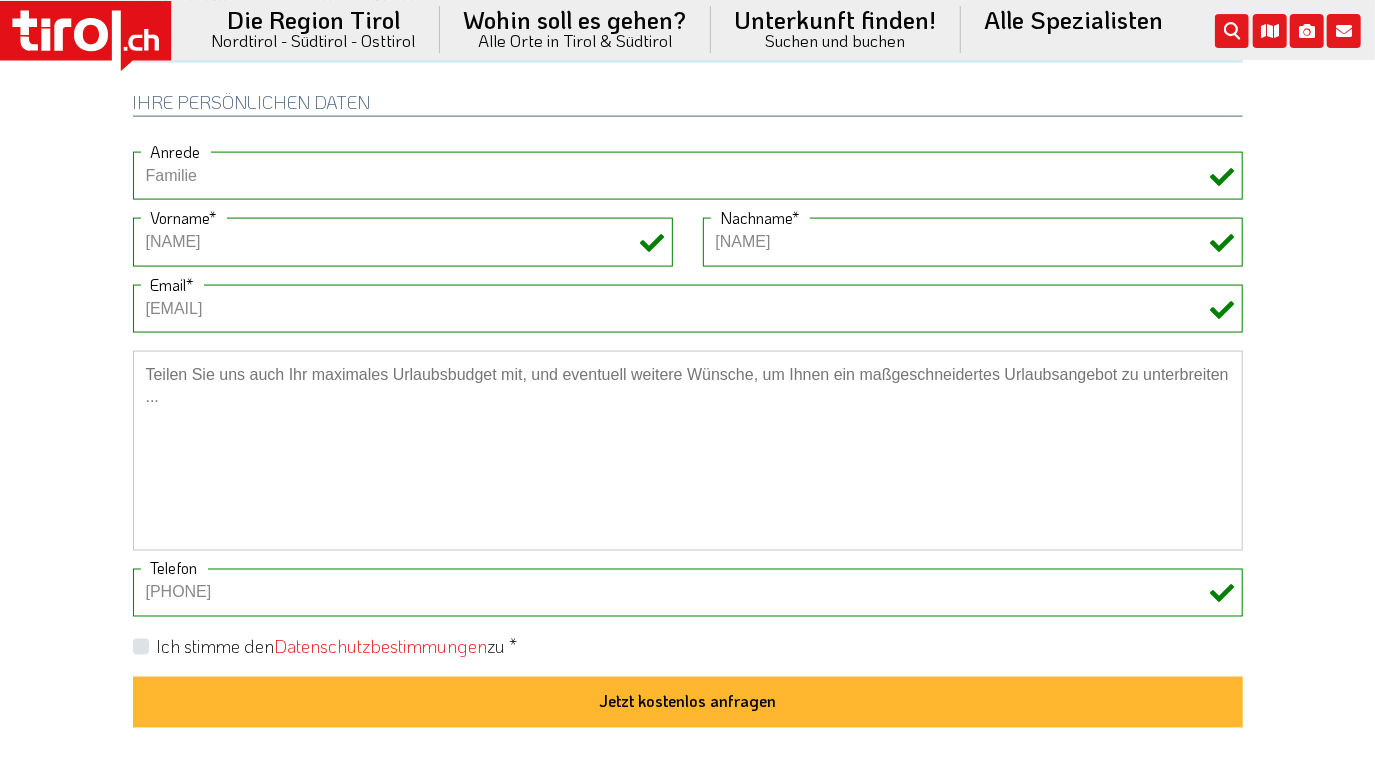 scroll, scrollTop: 1560, scrollLeft: 0, axis: vertical 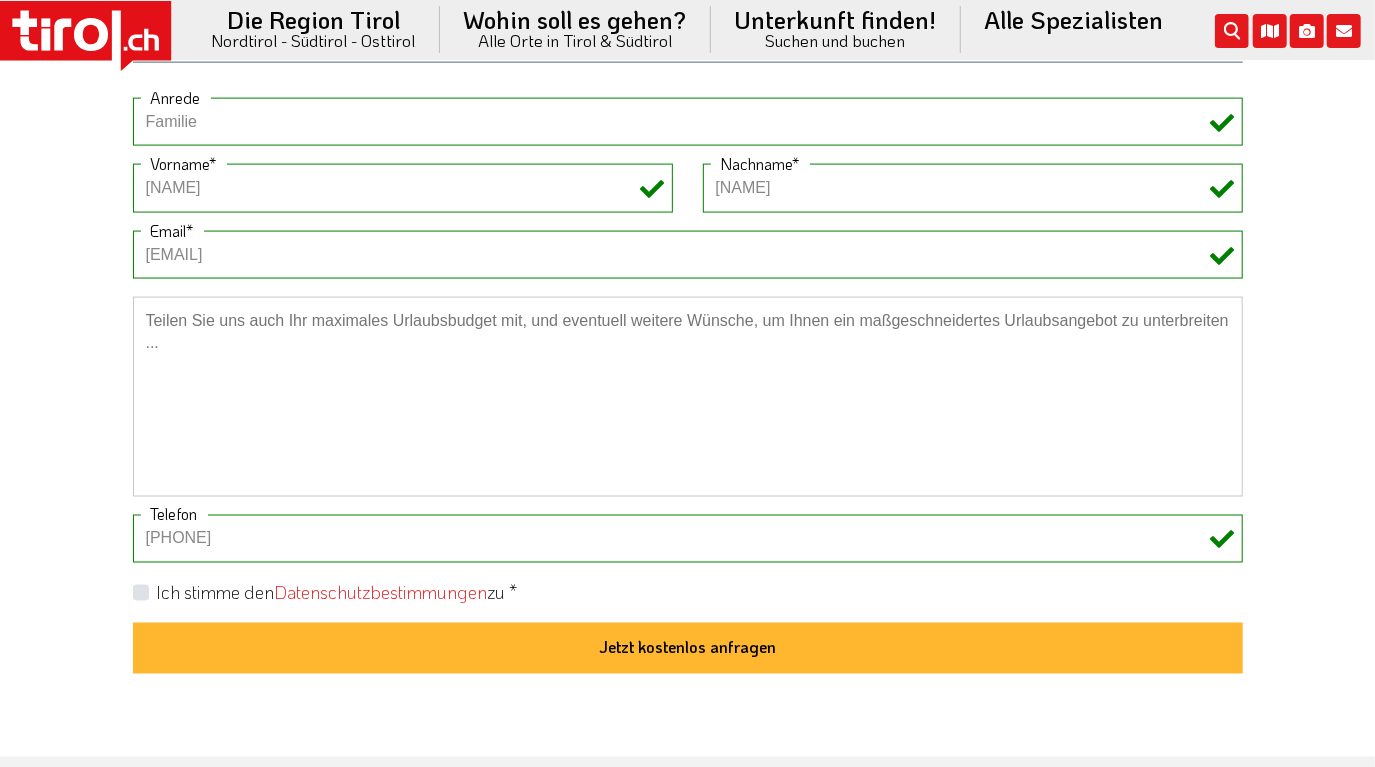 click on "Ich stimme den  Datenschutzbestimmungen  zu *" at bounding box center [337, 593] 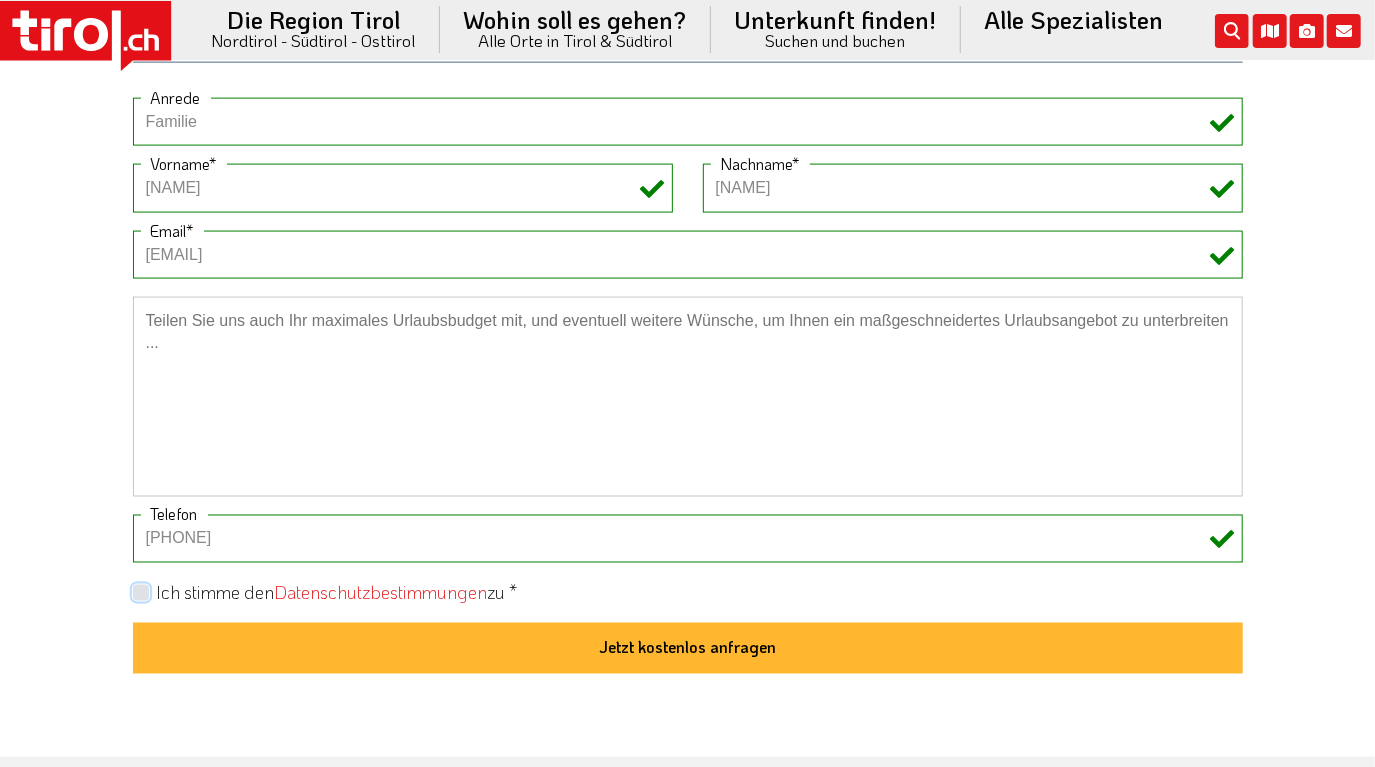 click on "Ich stimme den  Datenschutzbestimmungen  zu *" at bounding box center [692, 592] 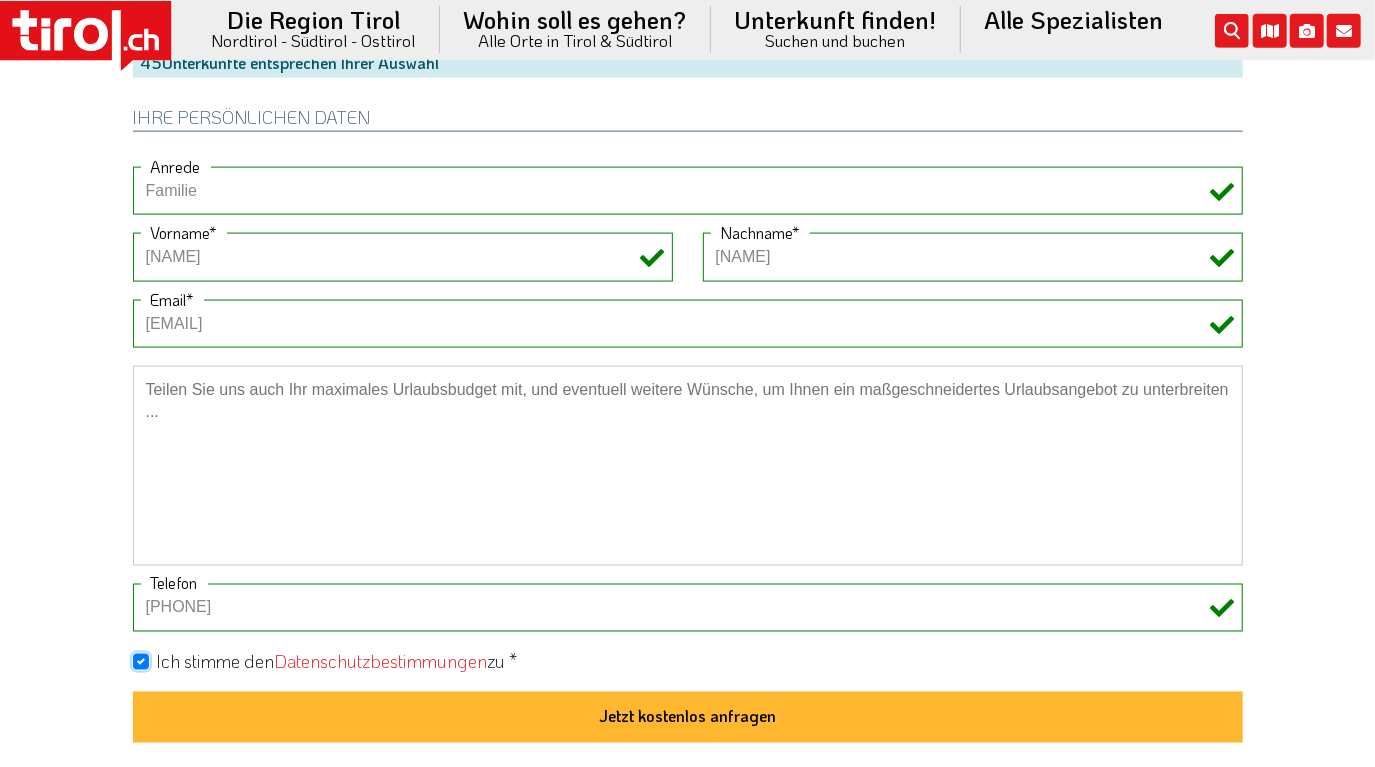 scroll, scrollTop: 1560, scrollLeft: 0, axis: vertical 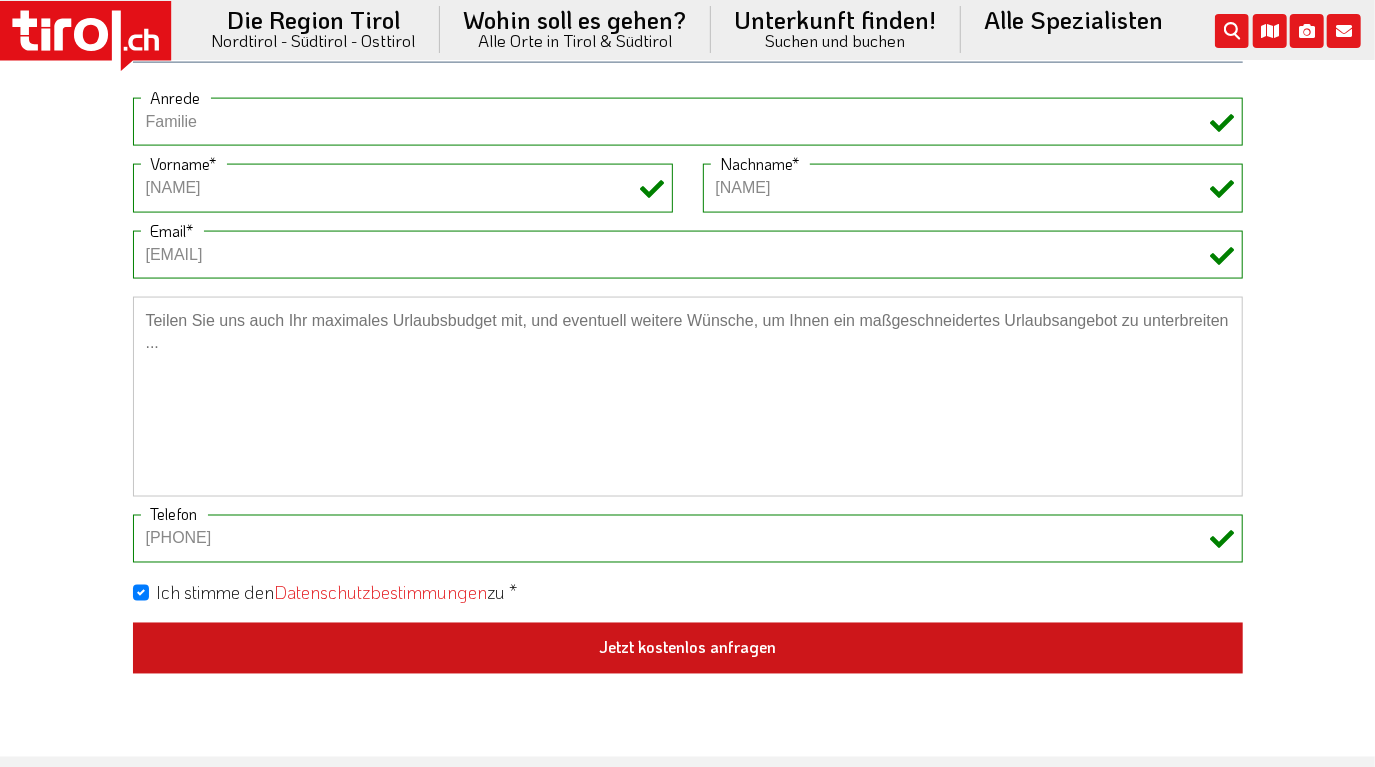 click on "Jetzt kostenlos anfragen" at bounding box center (688, 649) 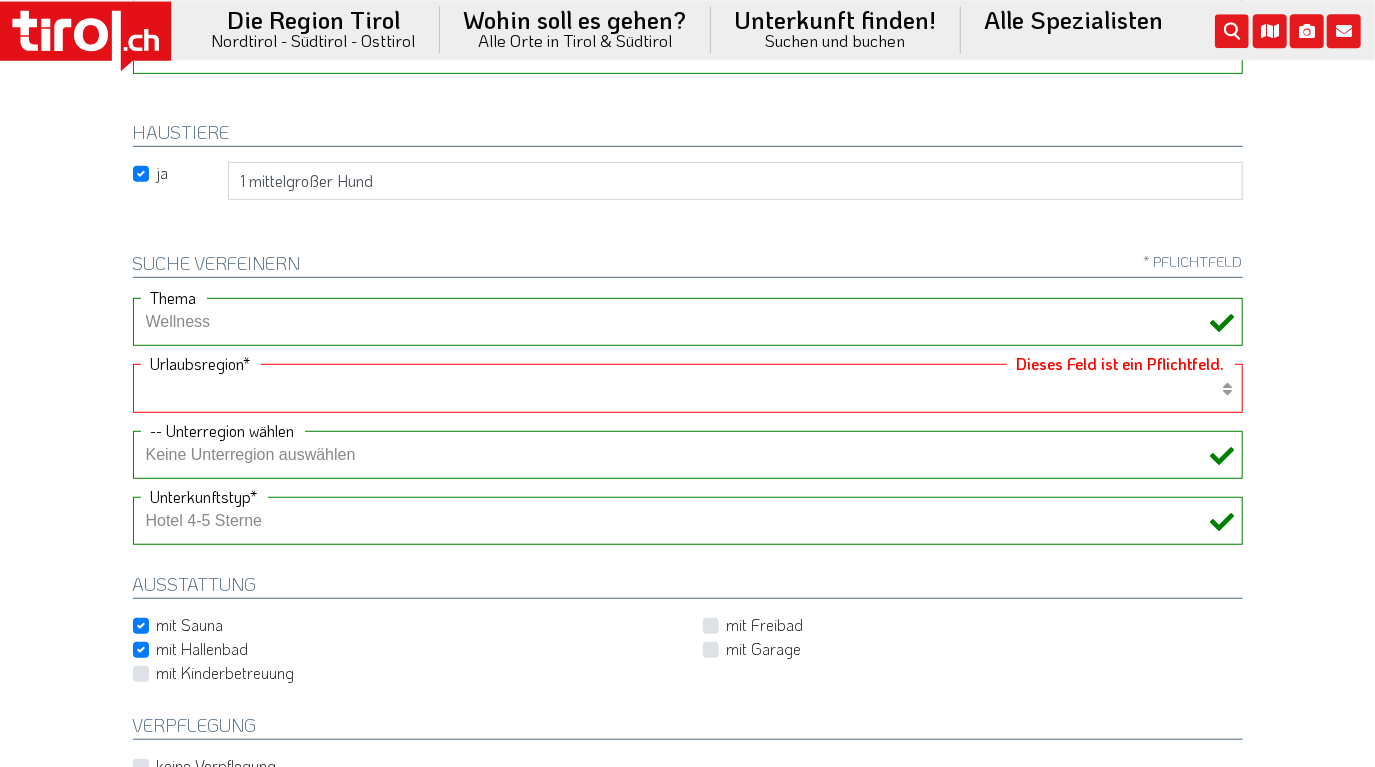 click on "Tirol/Nordtirol Osttirol Südtirol Tirols Nachbarn" at bounding box center [688, 388] 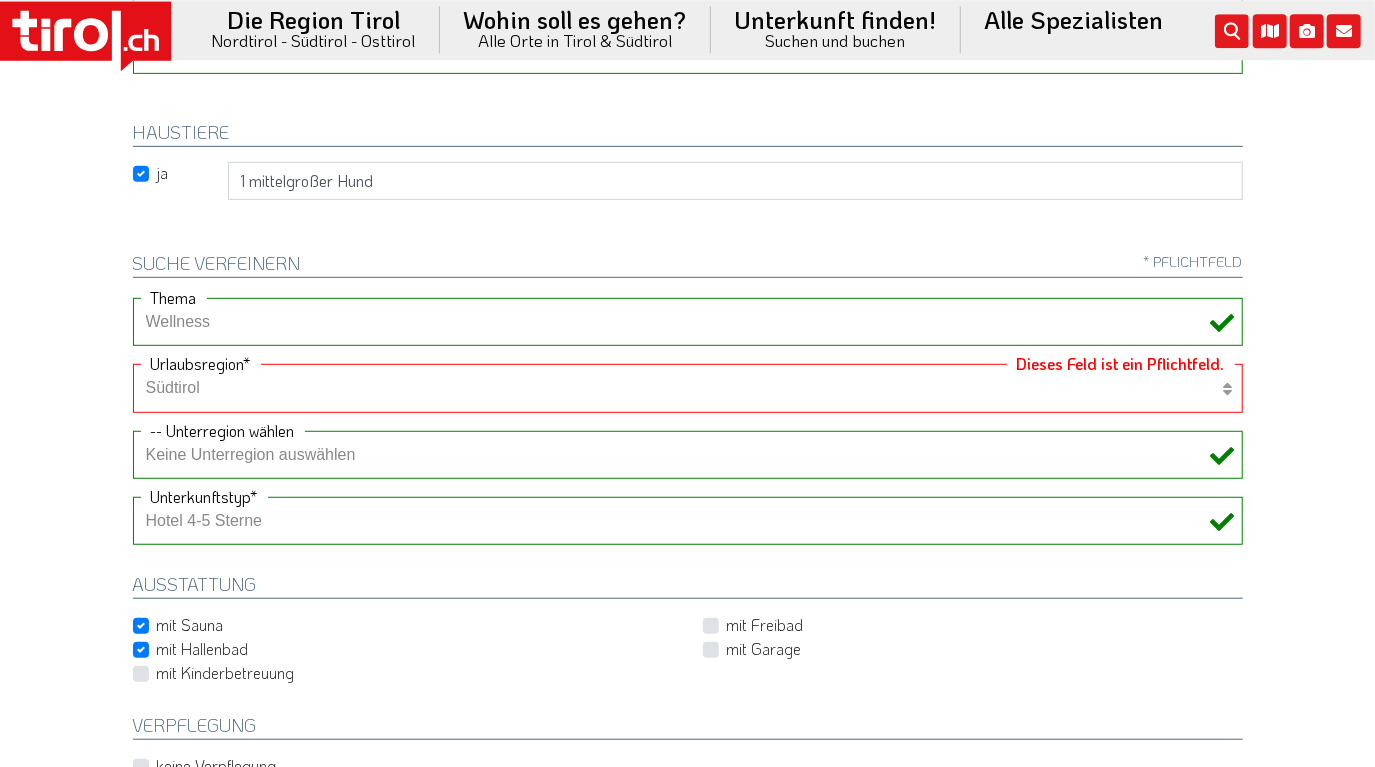 click on "Südtirol" at bounding box center [0, 0] 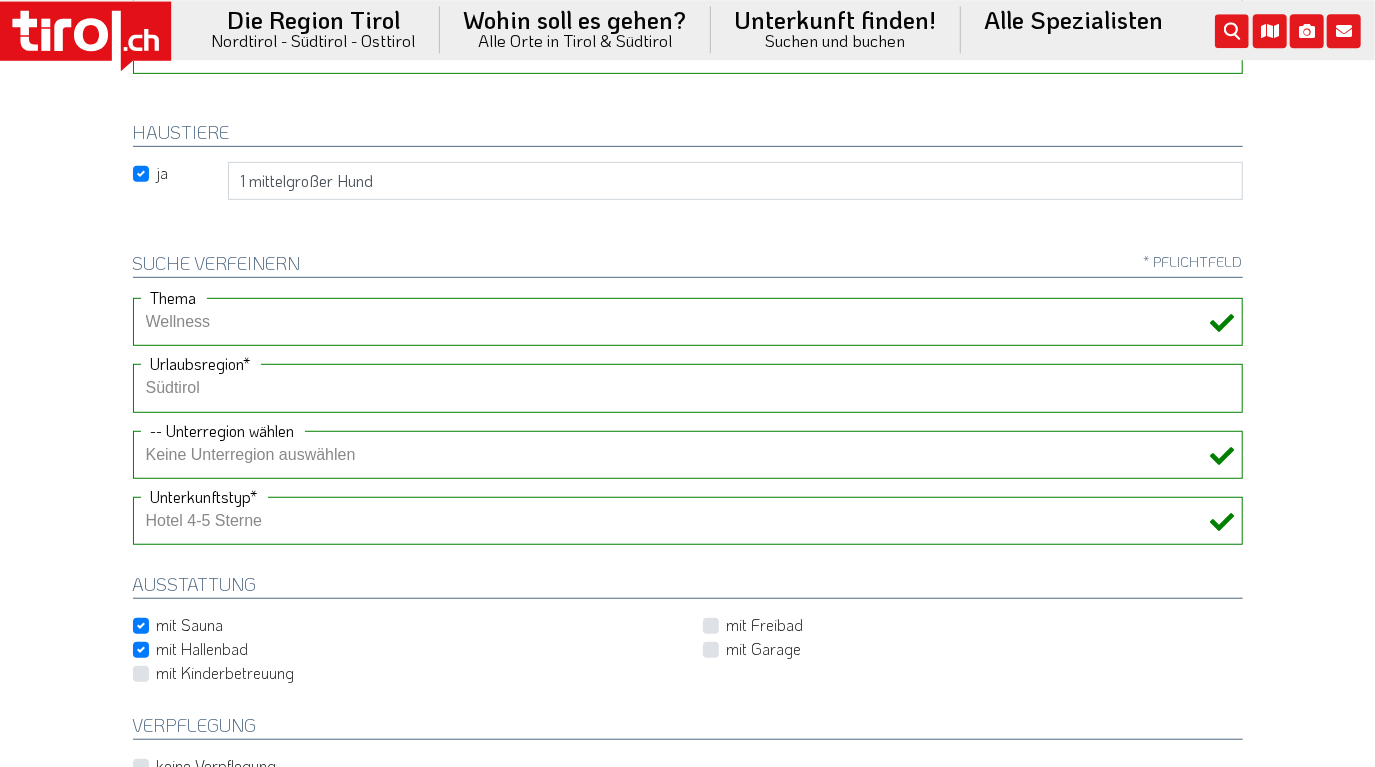 click on "Keine Unterregion auswählen    Achensee    Alpbachtal & Tiroler Seenland    Arlberg    Ferienregion Imst    Ferienregion Reutte    Hall-Wattens    Innsbruck und seine Feriendörfer    Kaiserwinkl    Kitzbühel    Kitzbüheler Alpen    Kufsteinerland    Lechtal    Seefeld    Ötztal    Paznaun Ischgl    Pitztal    Serfaus Fiss Ladis    Silberregion Karwendel    Stubaital    Tannheimer Tal    Tirol West    Tiroler Oberland / Reschenpass    Tiroler Zugspitz Arena    Wilder Kaiser    Wildschönau    Wipptal    Zillertal    Defereggental    Hochpustertal    Lienzer Dolomiten    Nationalparkregion    Ahrntal    Alta Badia    Bozen und Umgebung    Dolomiten    Eisacktal    Gröden / Val Gardena    Kronplatz    Meran und Umgebung    Passeiertal    Pustertal    Seiser Alm    Südtirol Süden    Ultental    Vinschgau    Eggental    Bayern    Vorarlberg    Graubünden" at bounding box center [688, 455] 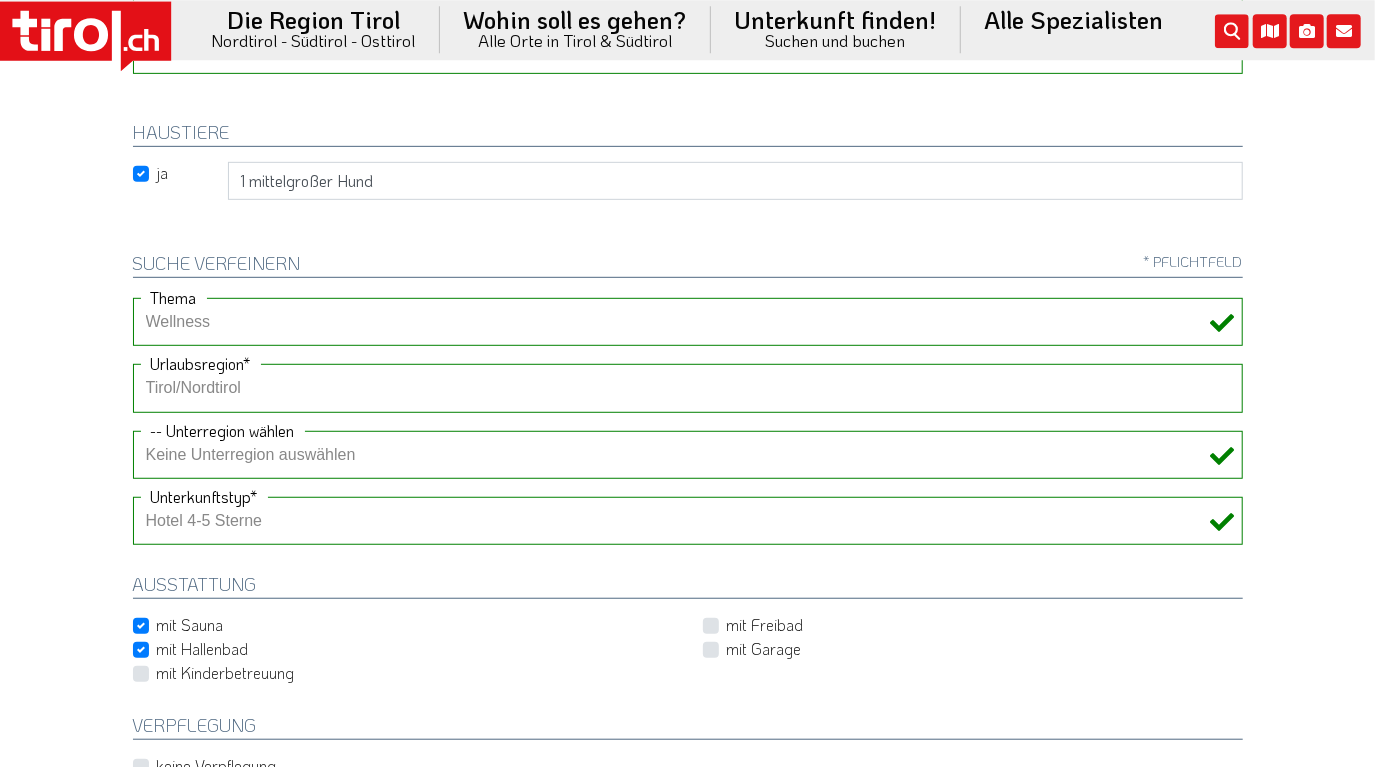 click on "Tirol/Nordtirol" at bounding box center [0, 0] 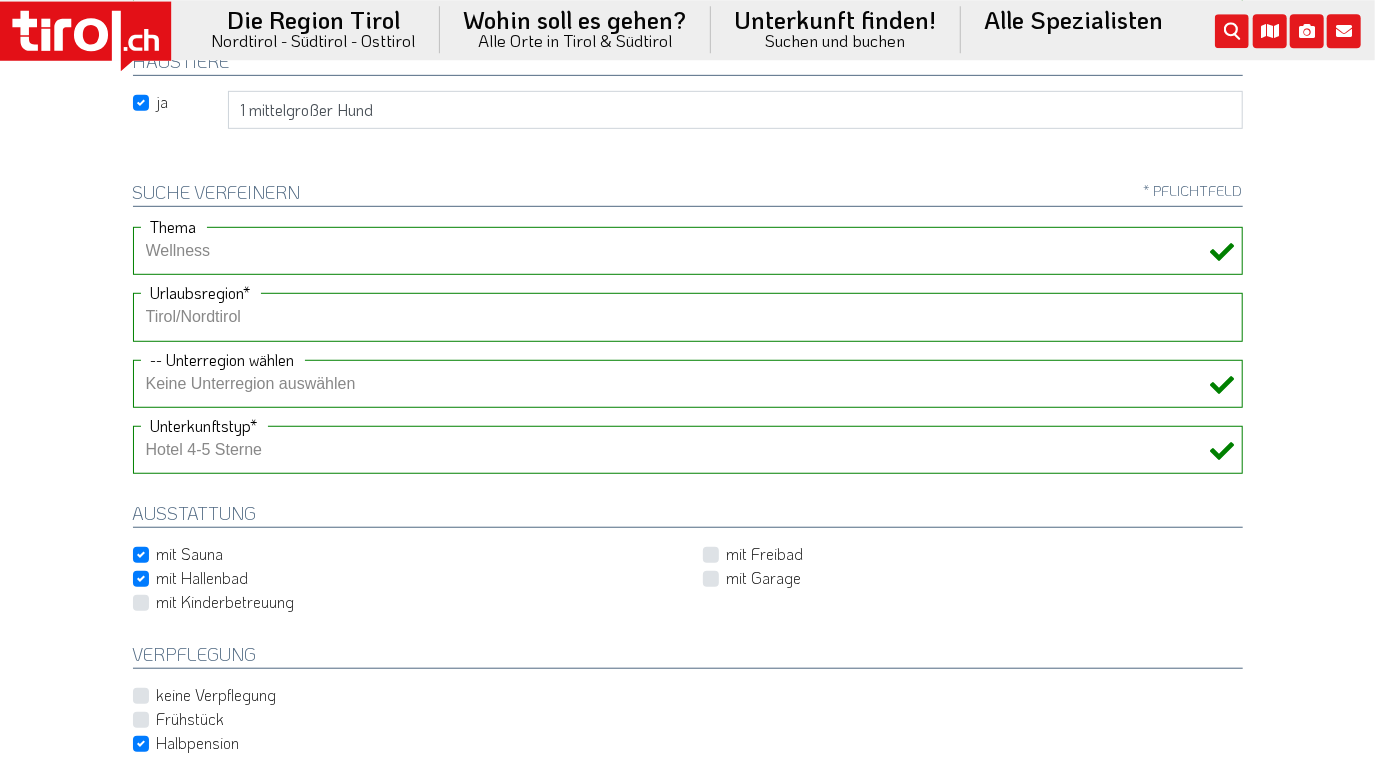 scroll, scrollTop: 507, scrollLeft: 0, axis: vertical 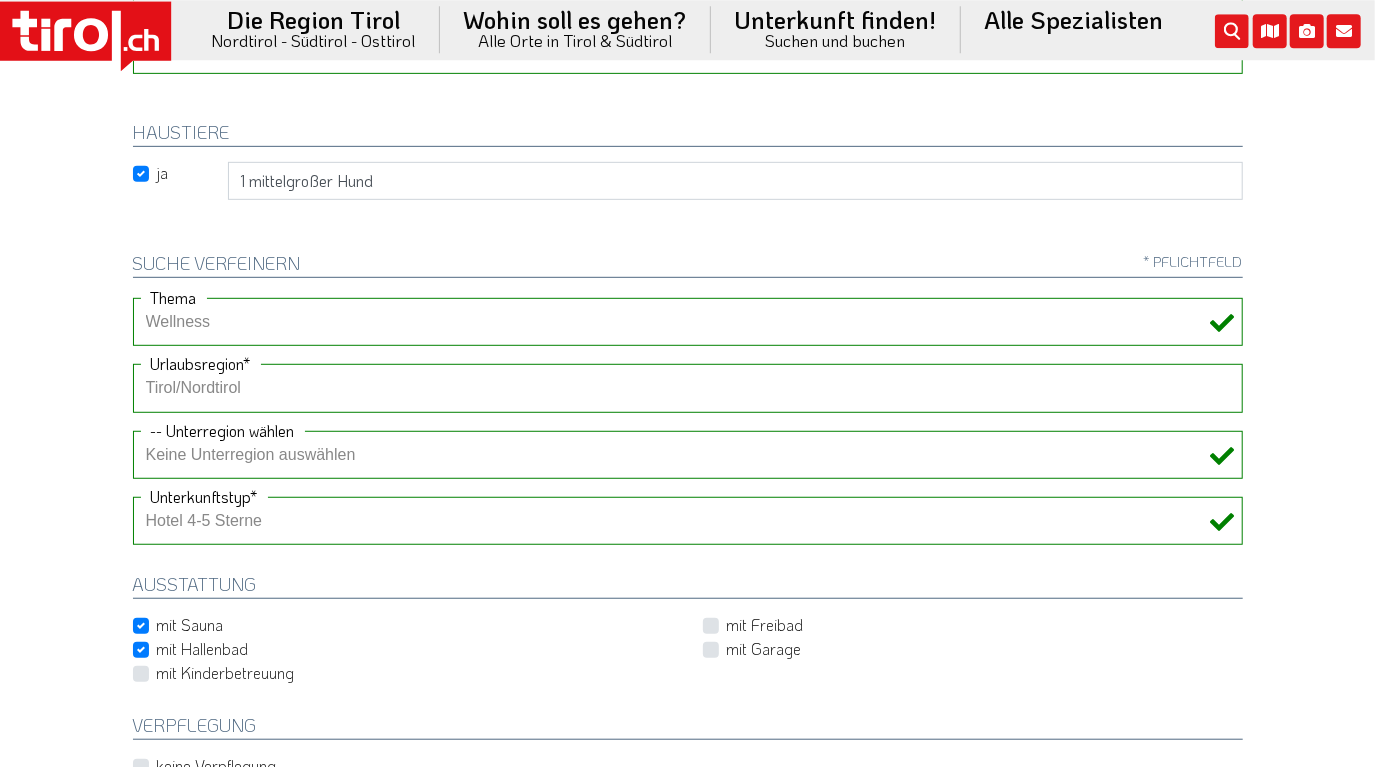 click on "Tirol/Nordtirol Osttirol Südtirol Tirols Nachbarn" at bounding box center (688, 388) 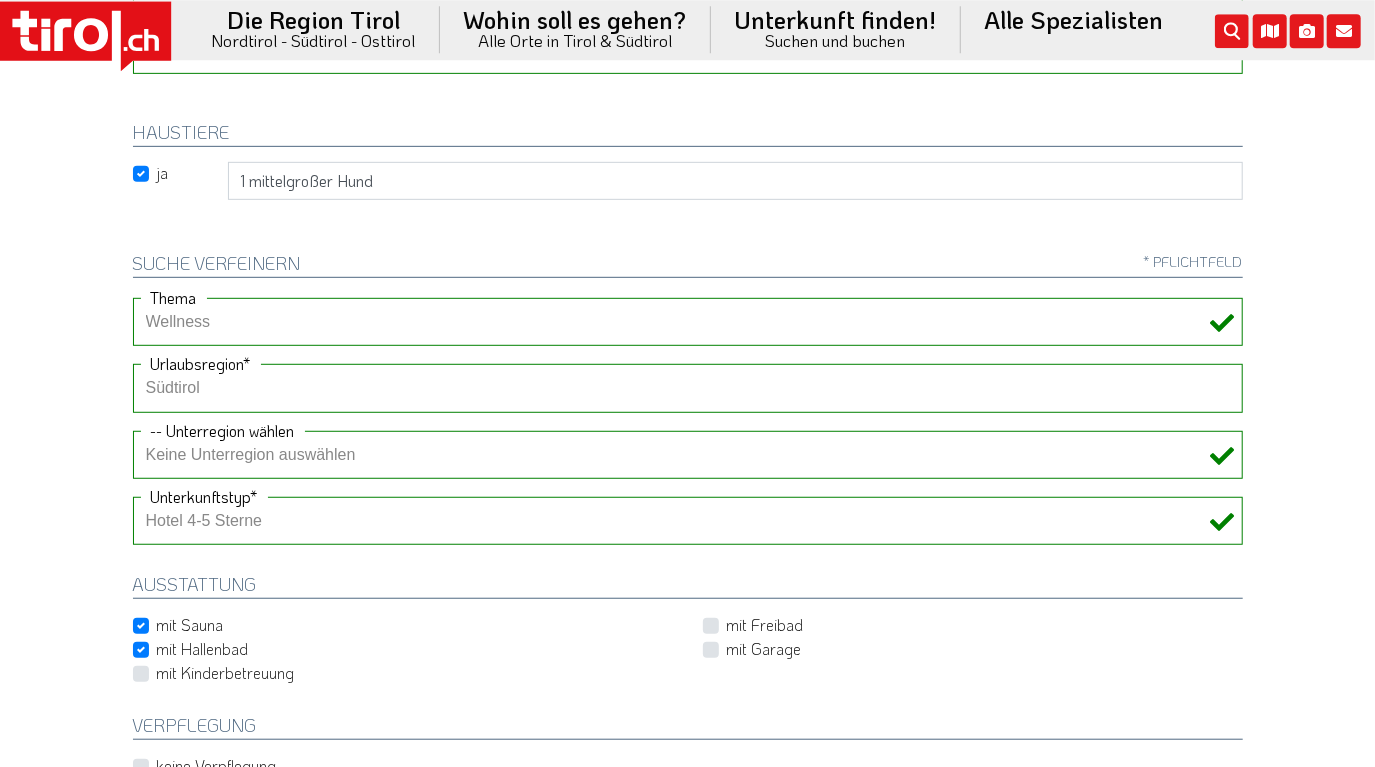 click on "Südtirol" at bounding box center (0, 0) 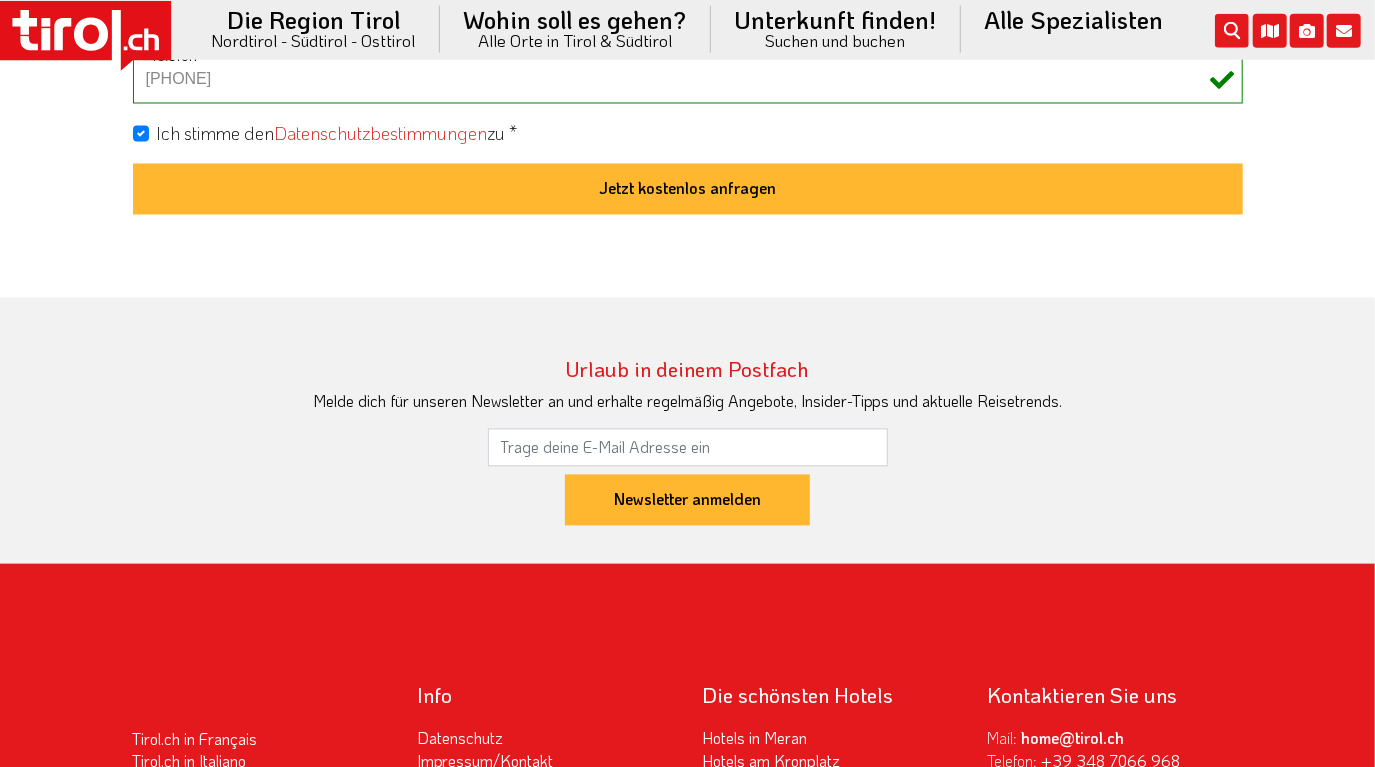 scroll, scrollTop: 2067, scrollLeft: 0, axis: vertical 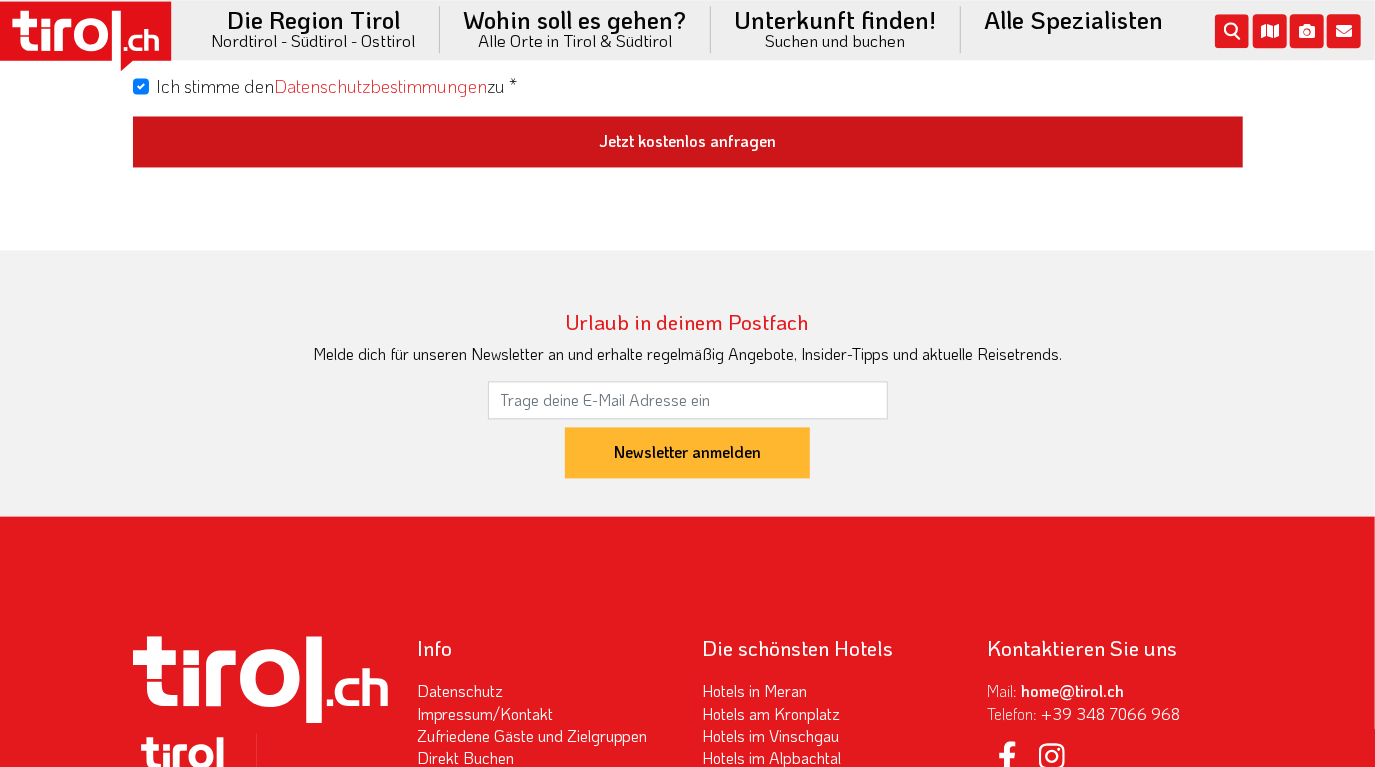 click on "Jetzt kostenlos anfragen" at bounding box center (688, 142) 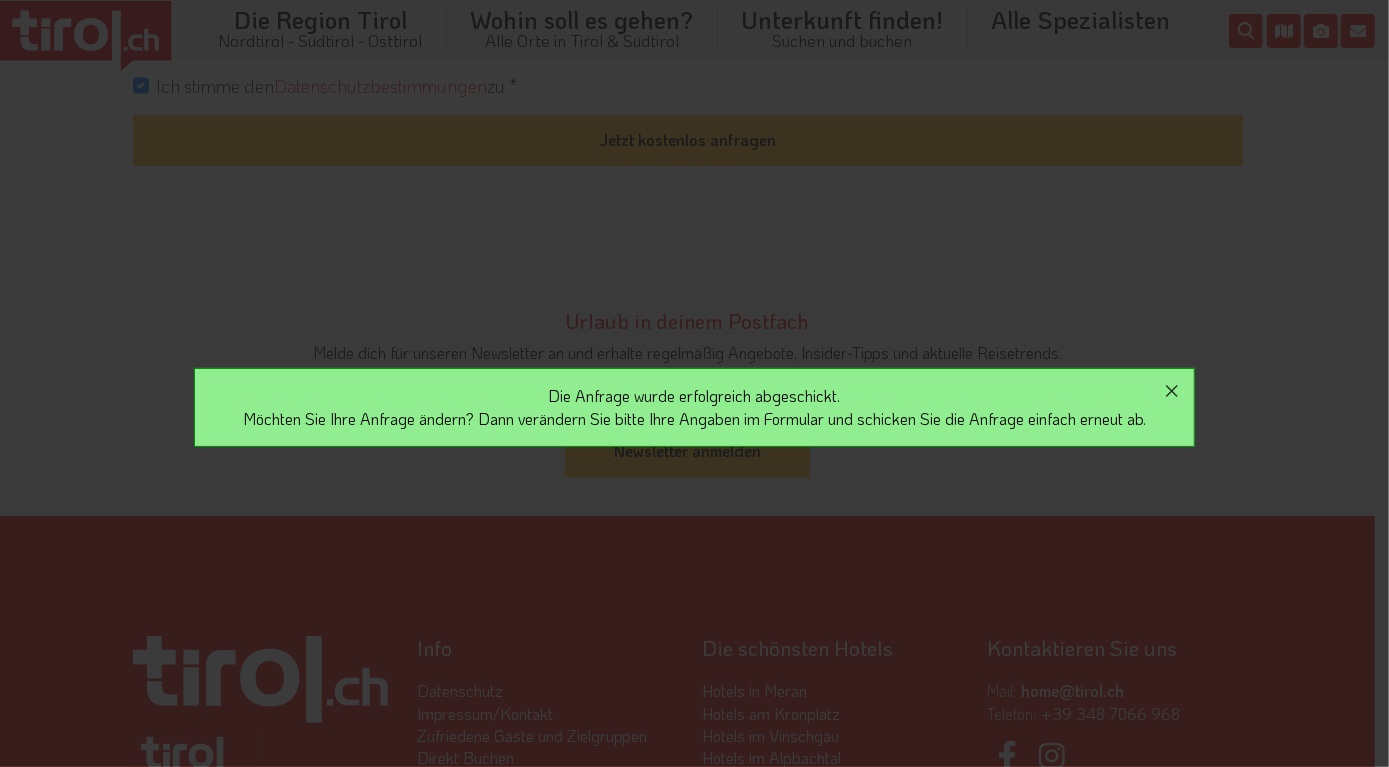 click on "Die Anfrage wurde erfolgreich abgeschickt.   Möchten Sie Ihre Anfrage ändern? Dann verändern Sie bitte Ihre Angaben im Formular und schicken Sie die Anfrage einfach erneut ab.    Es gab ein Problem beim Abschicken des Formulares. Bitte probieren Sie noch mal oder kontaktieren Sie den Betrieb telefonisch" at bounding box center [694, 383] 